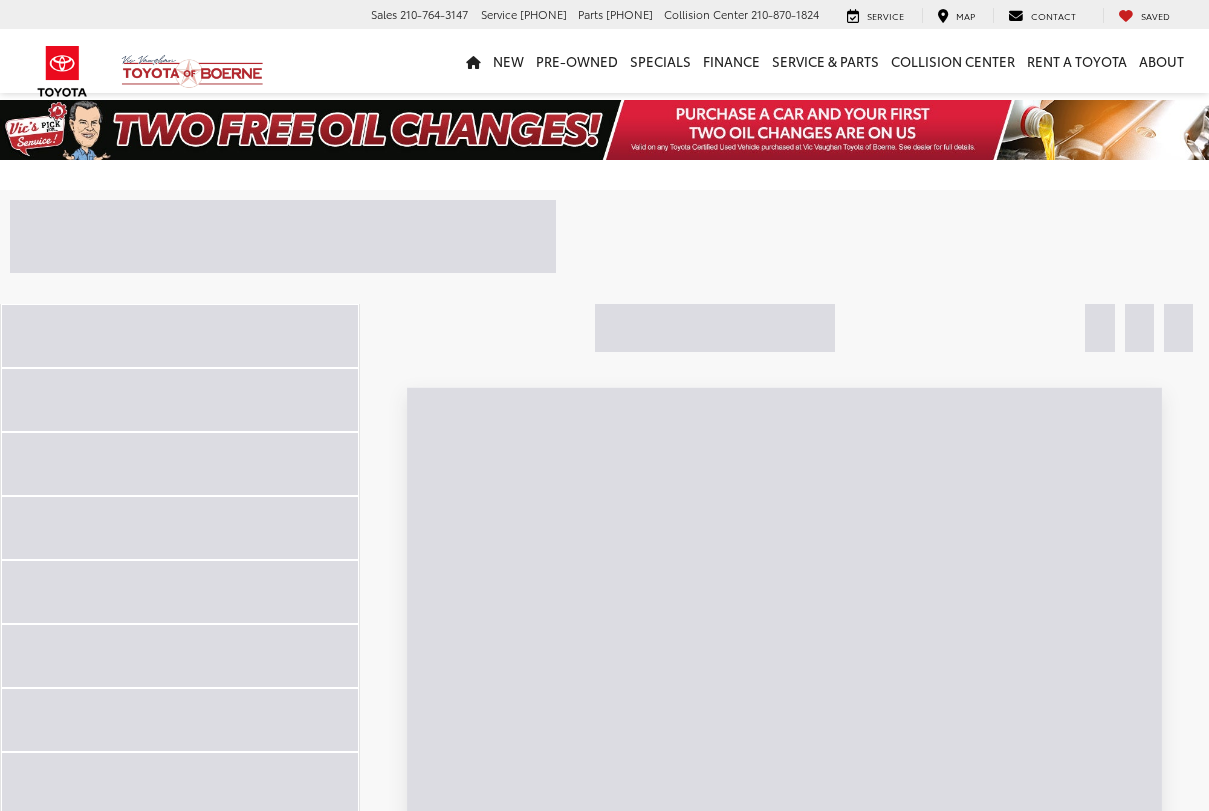 scroll, scrollTop: 0, scrollLeft: 0, axis: both 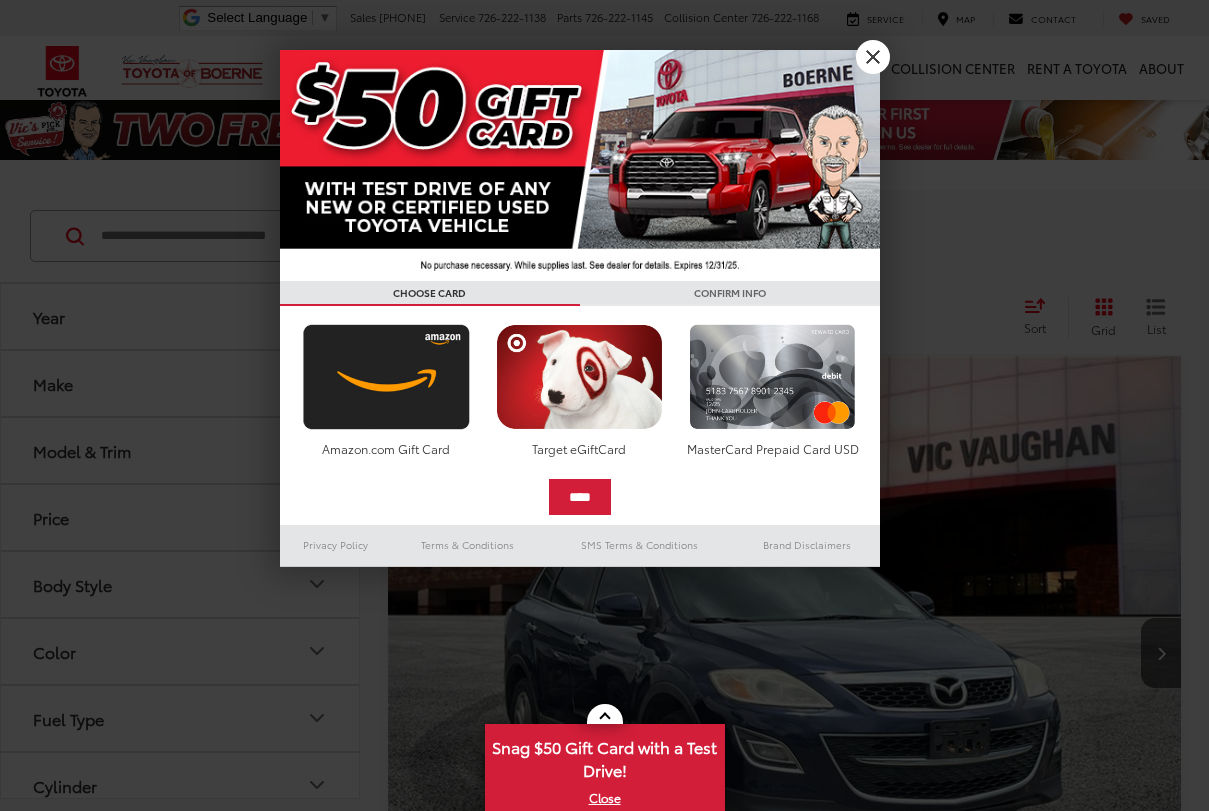 click on "X" at bounding box center (873, 57) 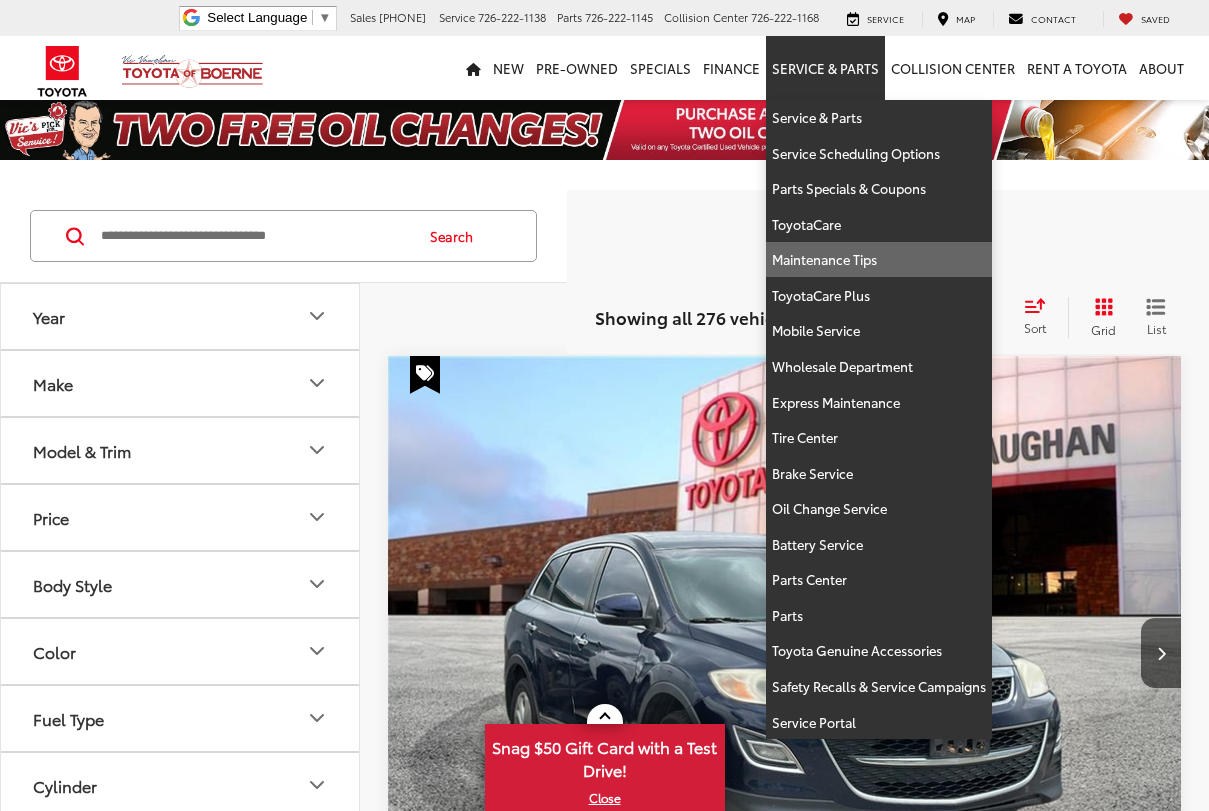 scroll, scrollTop: 90, scrollLeft: 0, axis: vertical 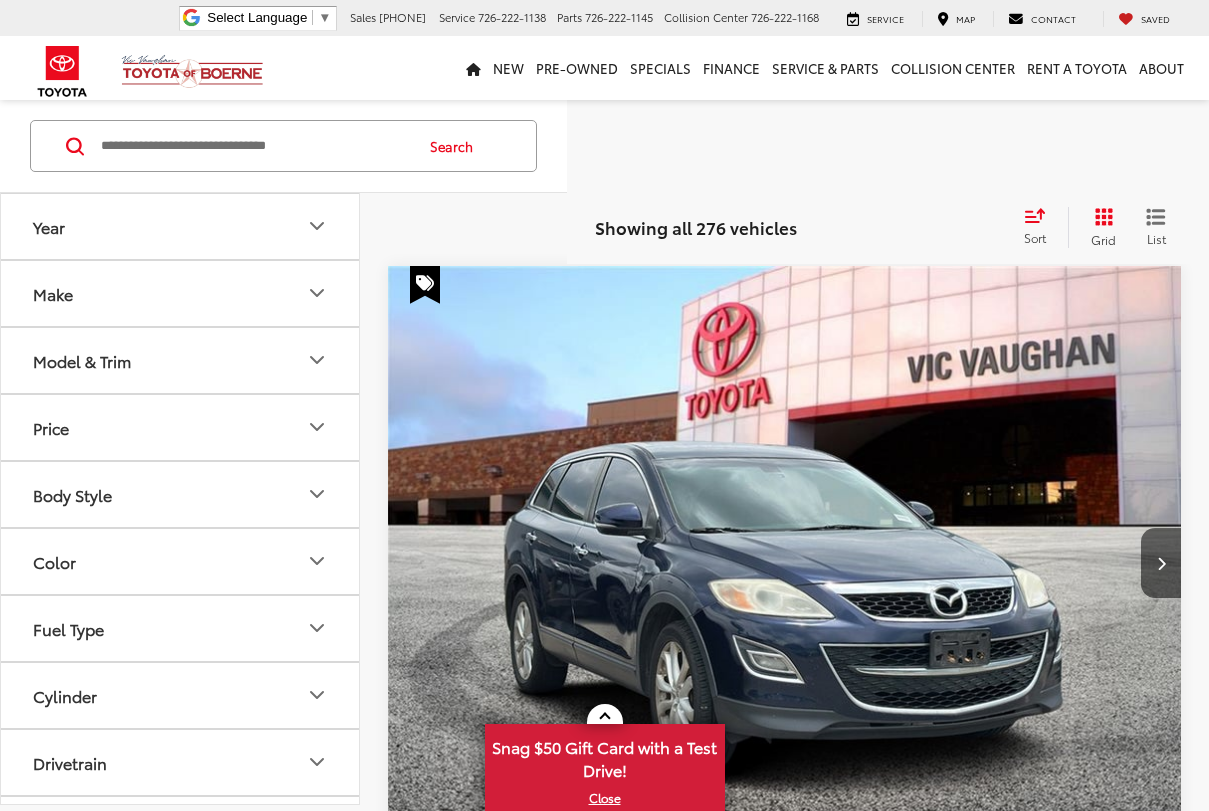 click at bounding box center (785, 564) 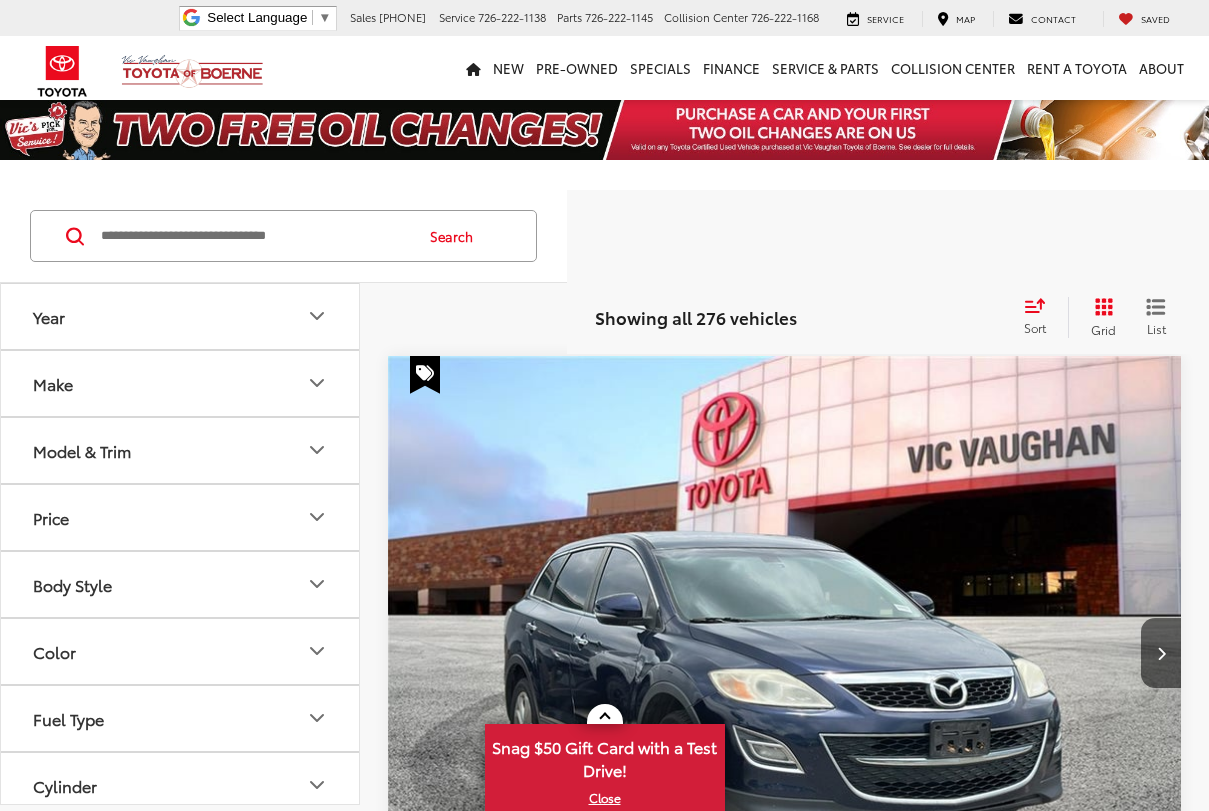 scroll, scrollTop: 0, scrollLeft: 0, axis: both 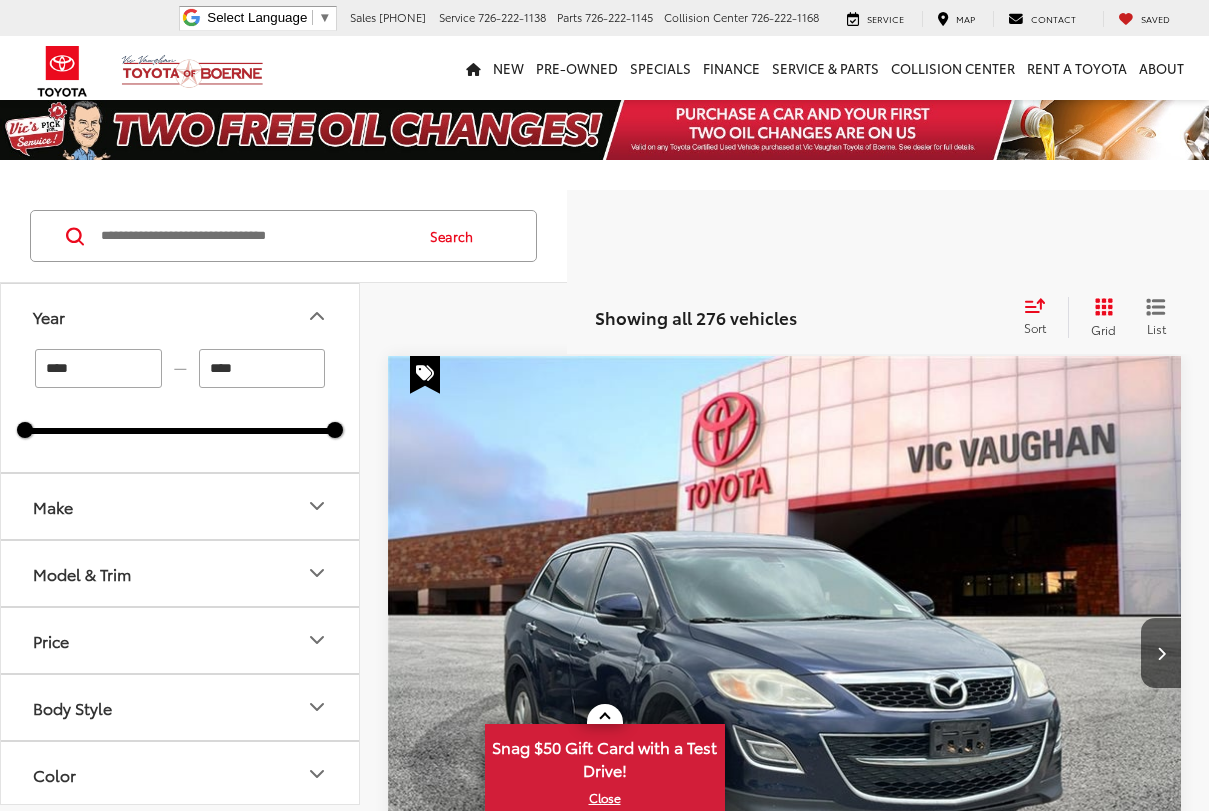 click on "****" at bounding box center (98, 368) 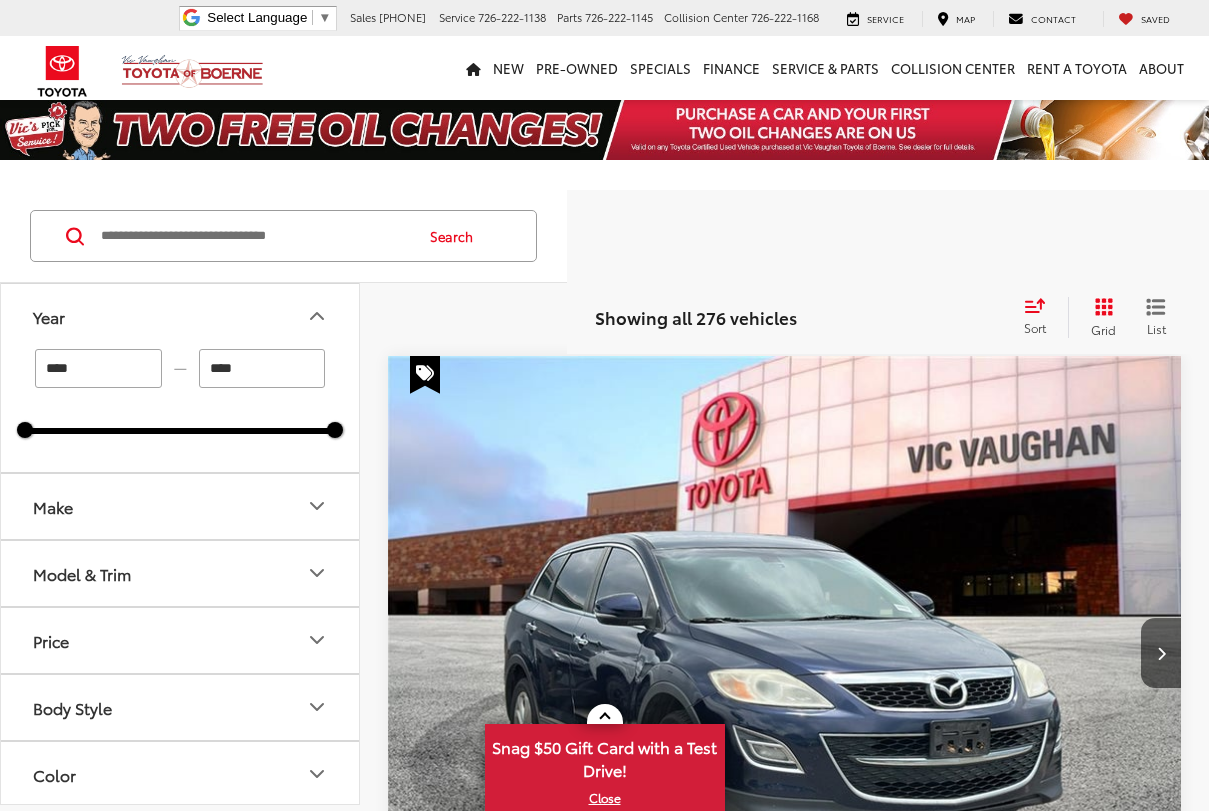 click 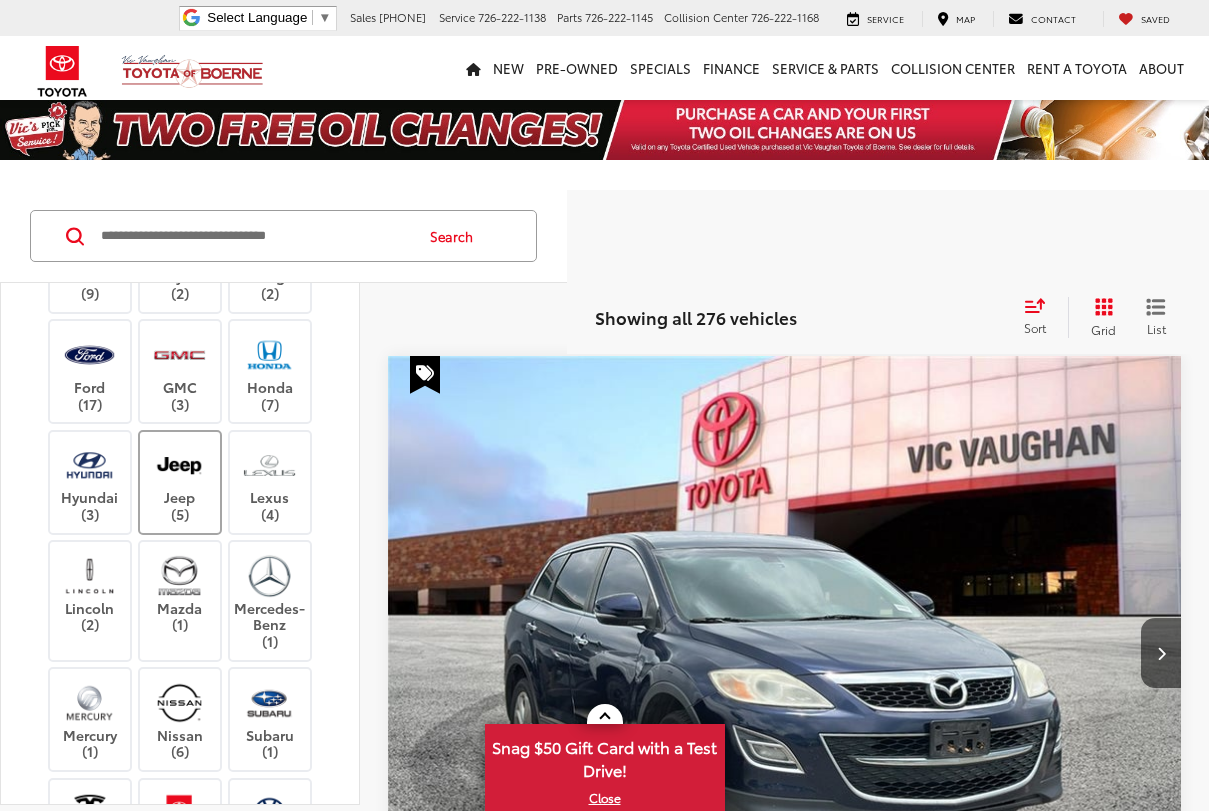 scroll, scrollTop: 365, scrollLeft: 0, axis: vertical 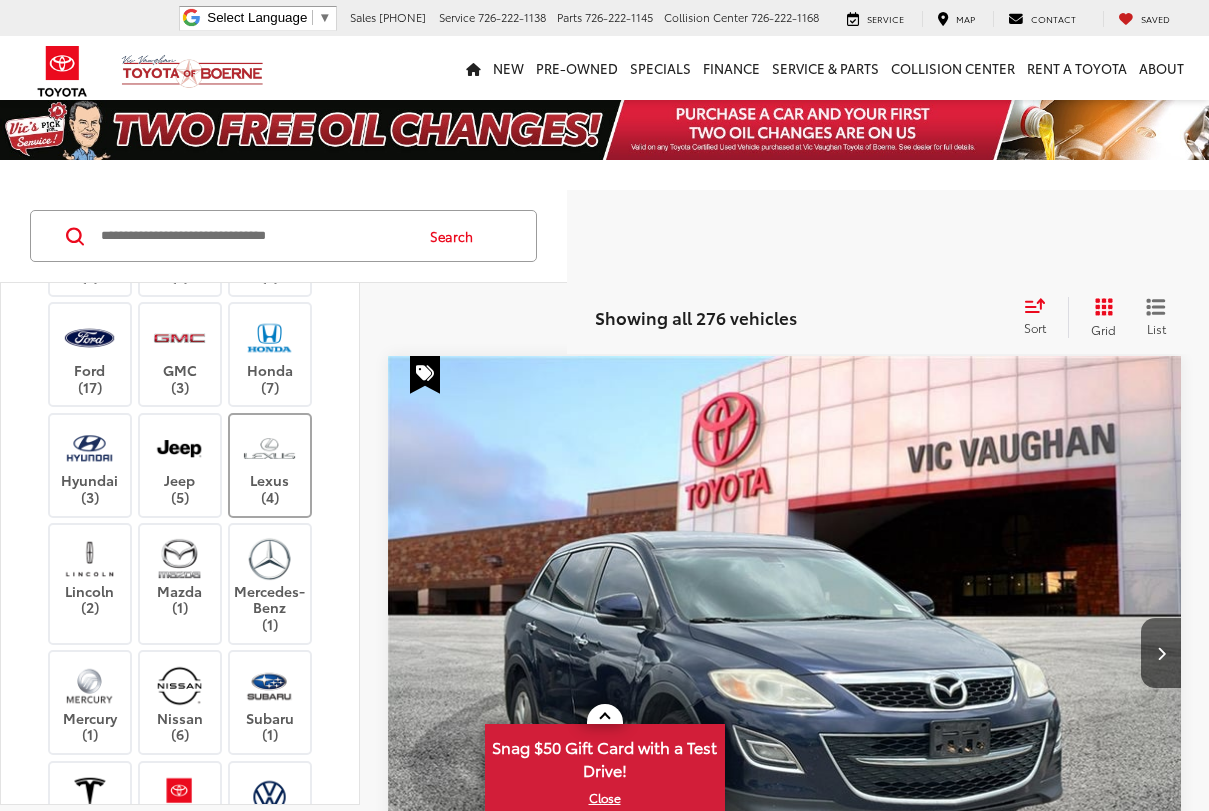 click at bounding box center [269, 448] 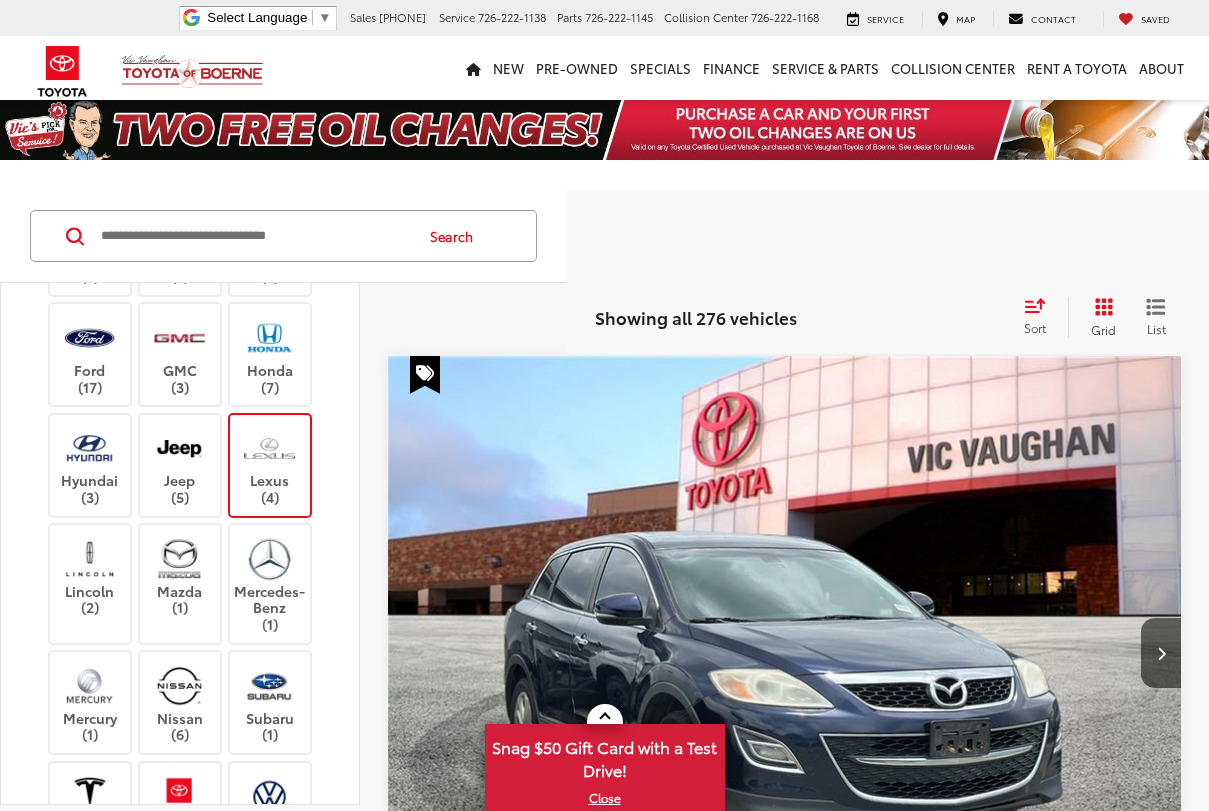 type on "****" 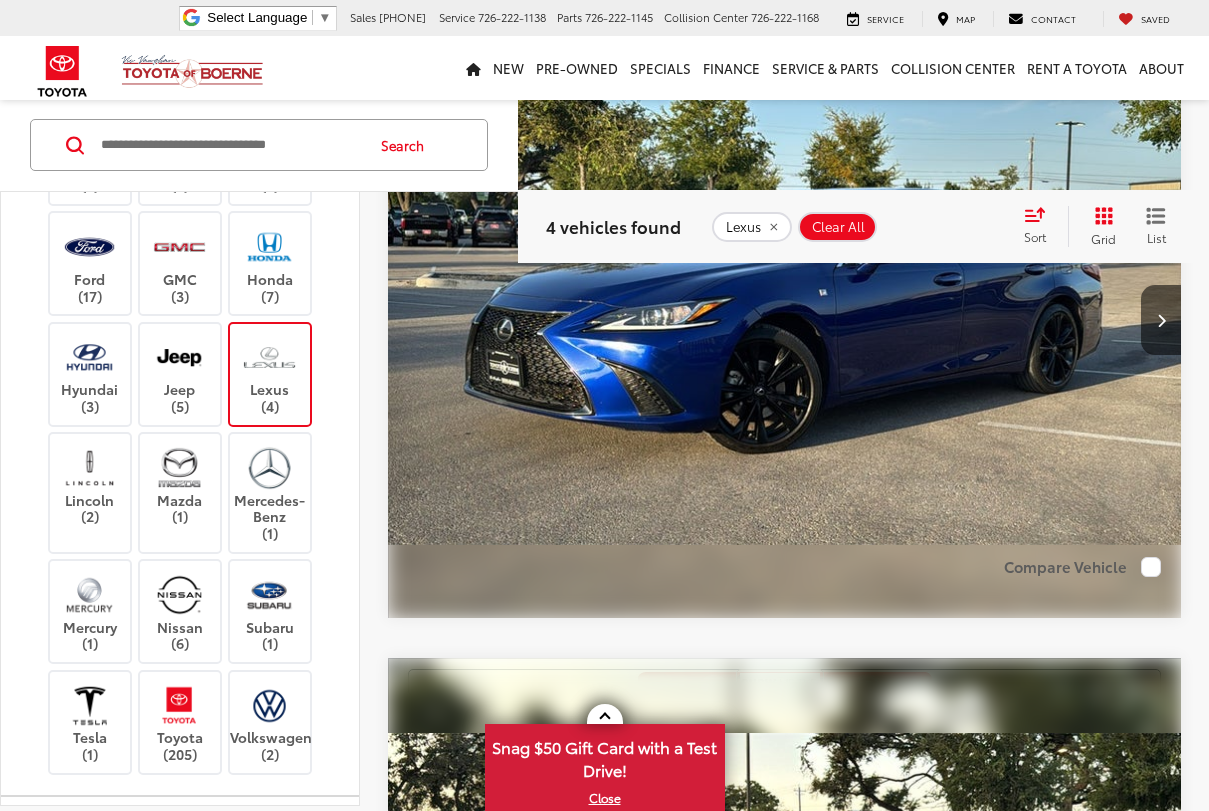 scroll, scrollTop: 1606, scrollLeft: 0, axis: vertical 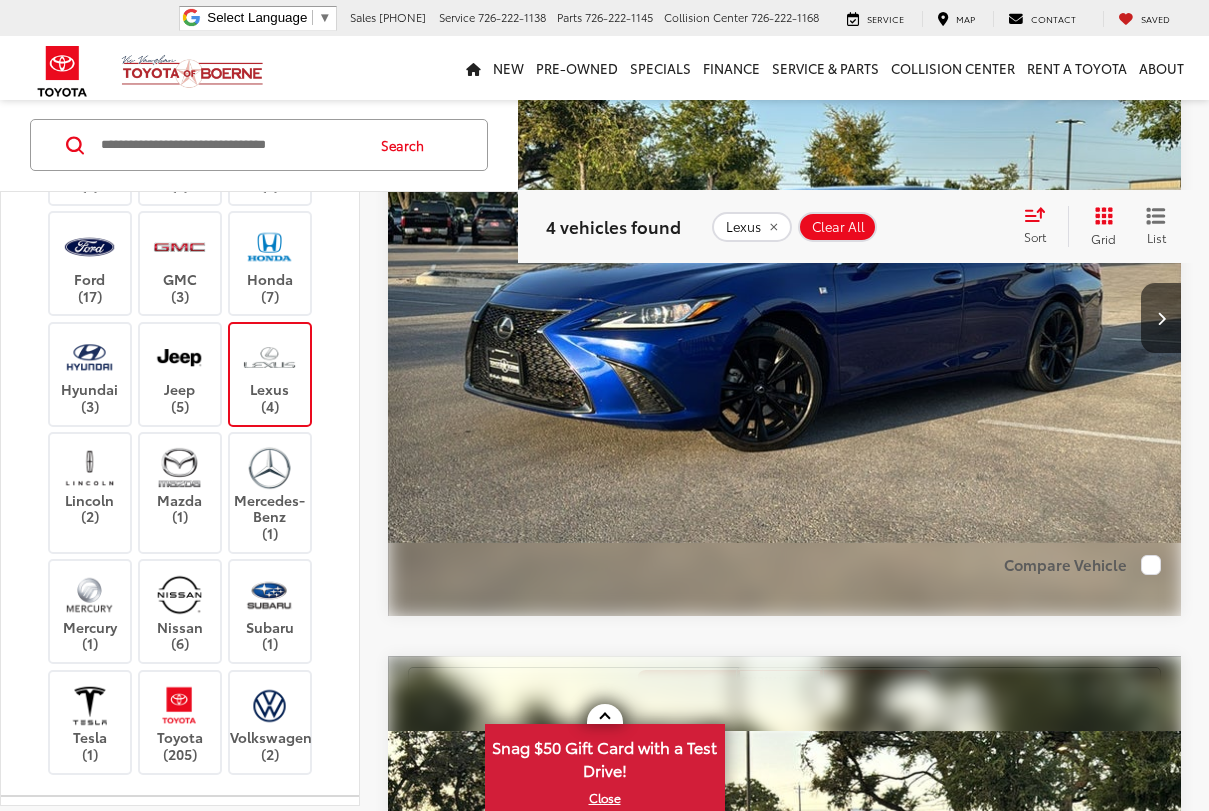 click at bounding box center (785, 319) 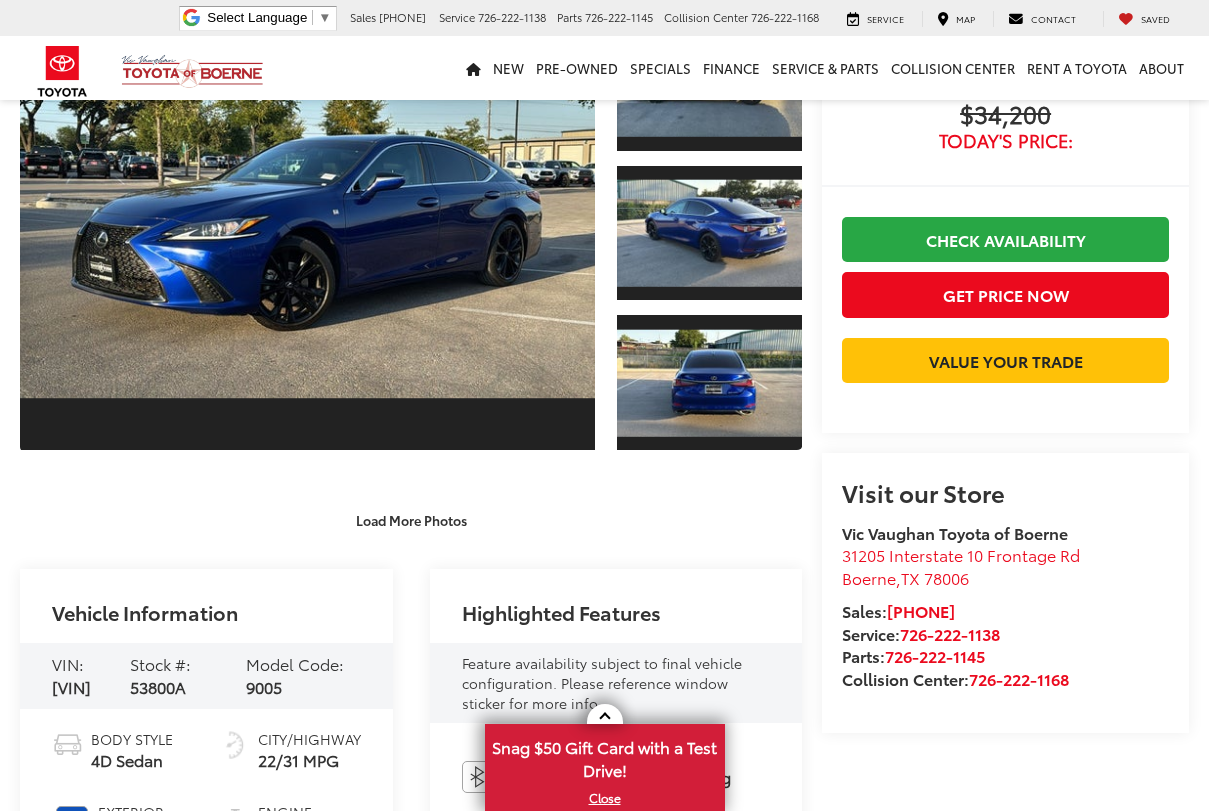 scroll, scrollTop: 0, scrollLeft: 0, axis: both 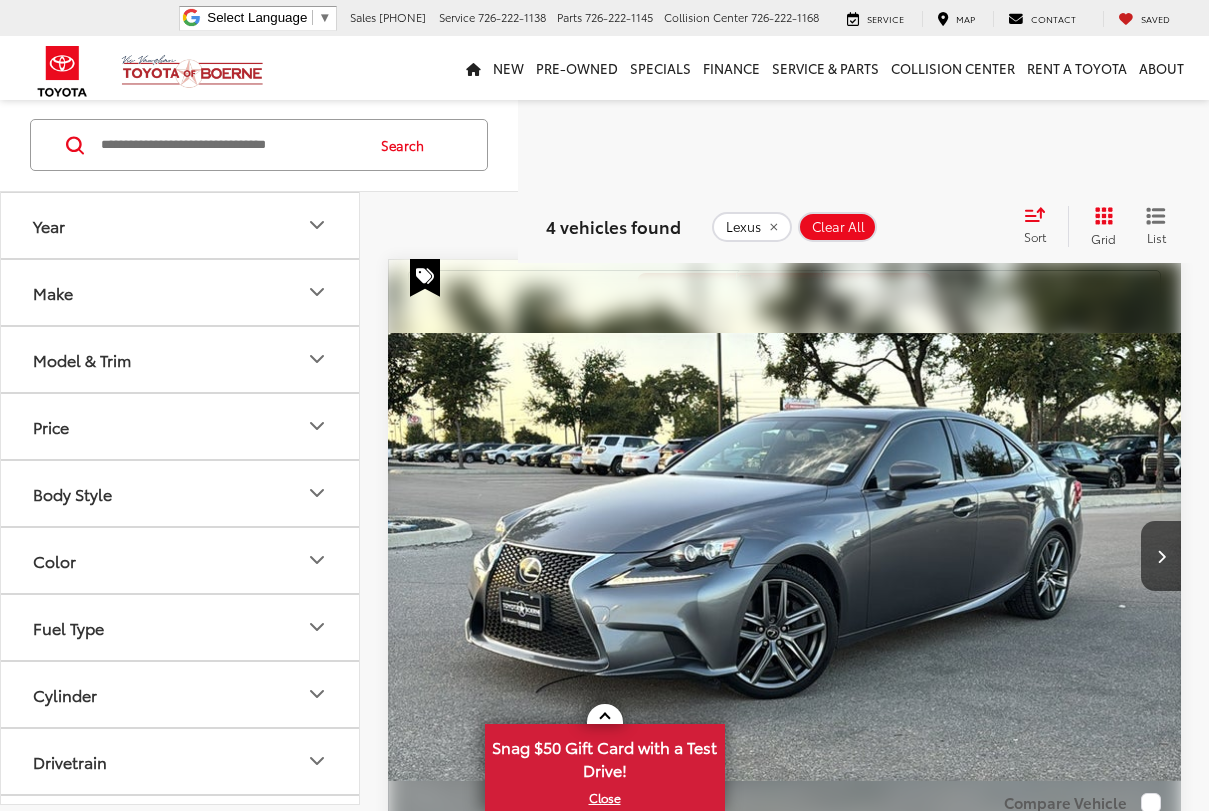 click at bounding box center [785, 557] 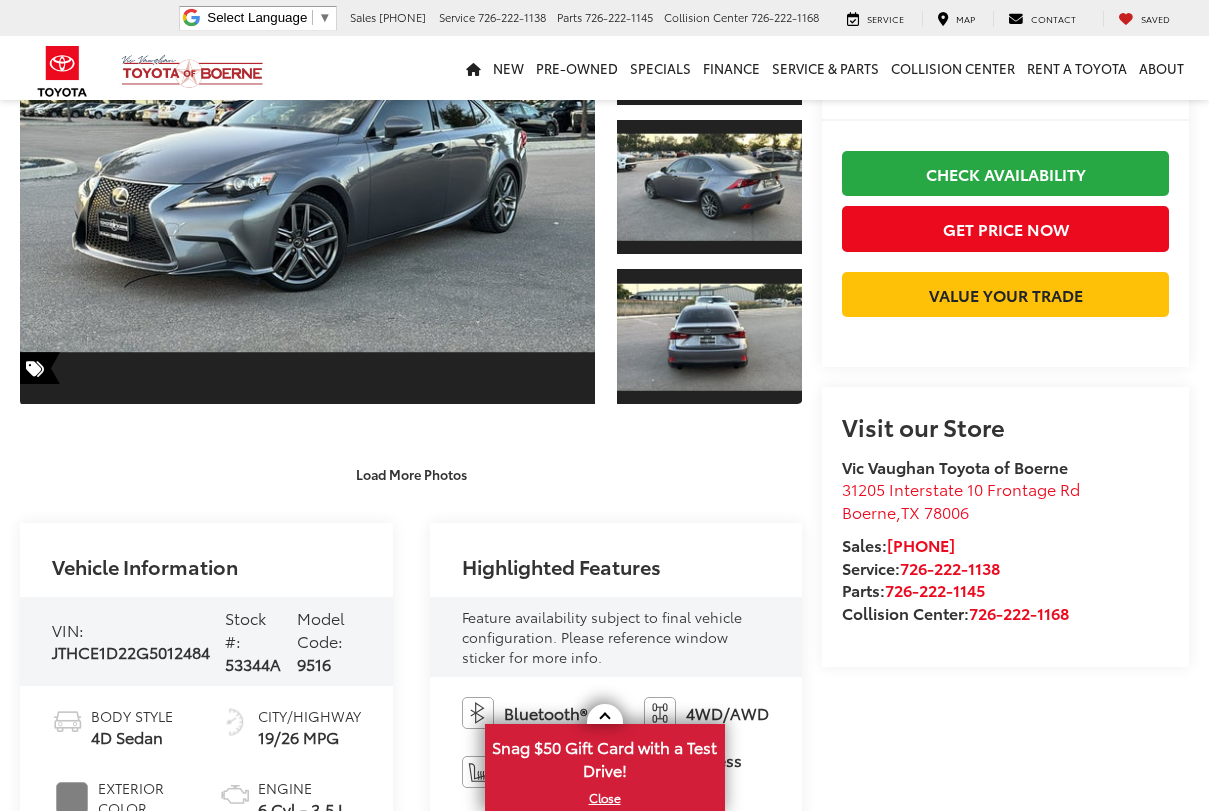 scroll, scrollTop: 0, scrollLeft: 0, axis: both 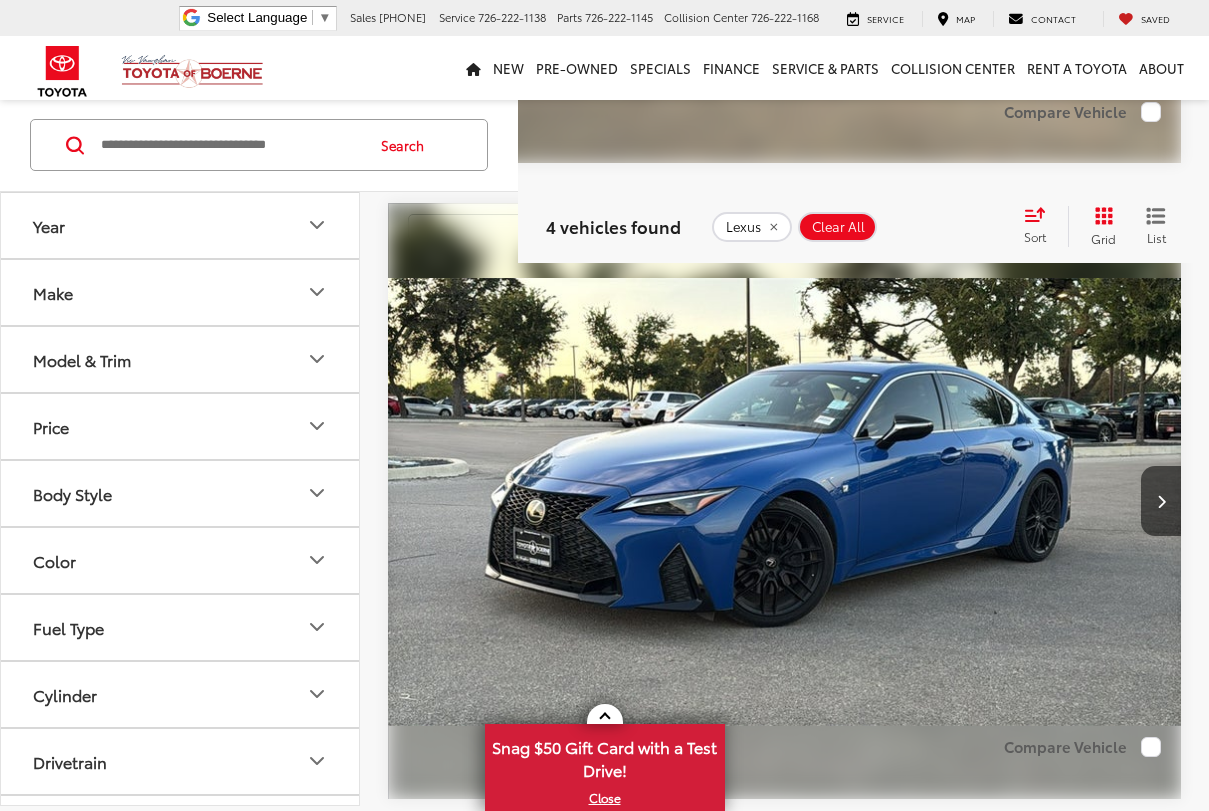 click at bounding box center (785, 501) 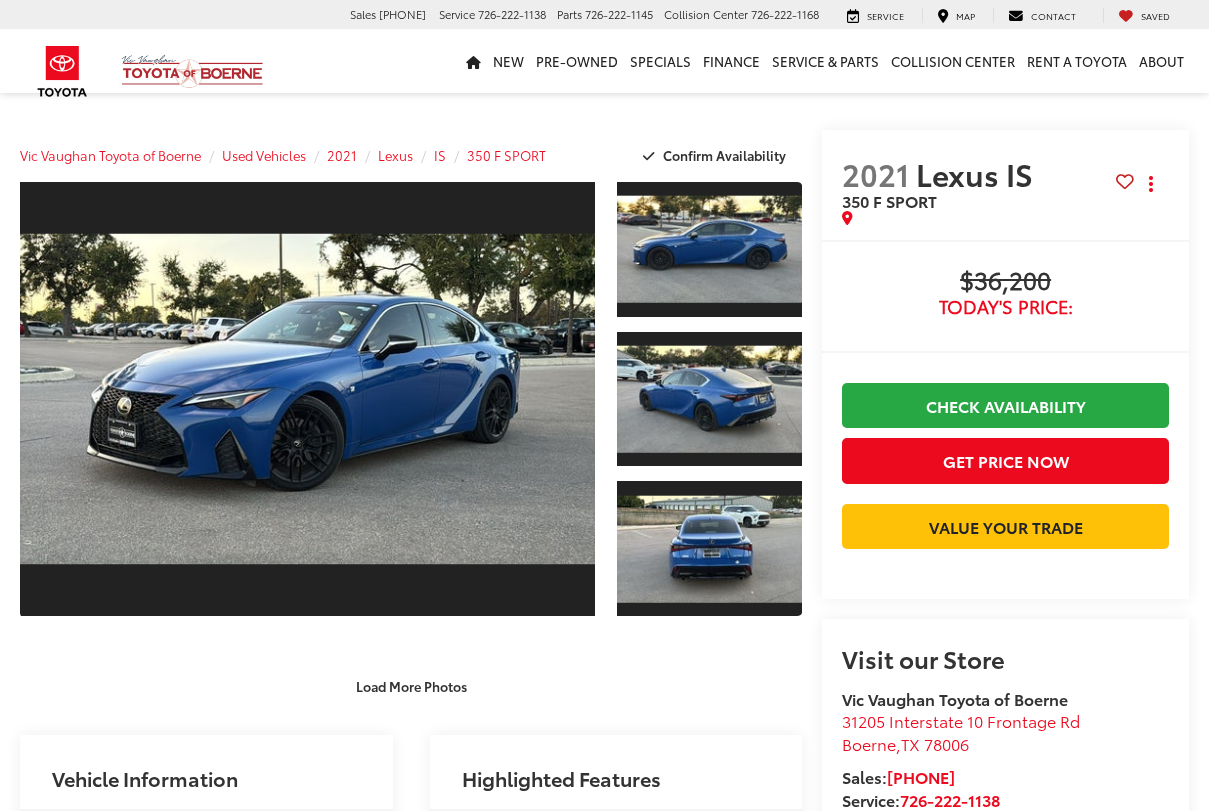 scroll, scrollTop: 0, scrollLeft: 0, axis: both 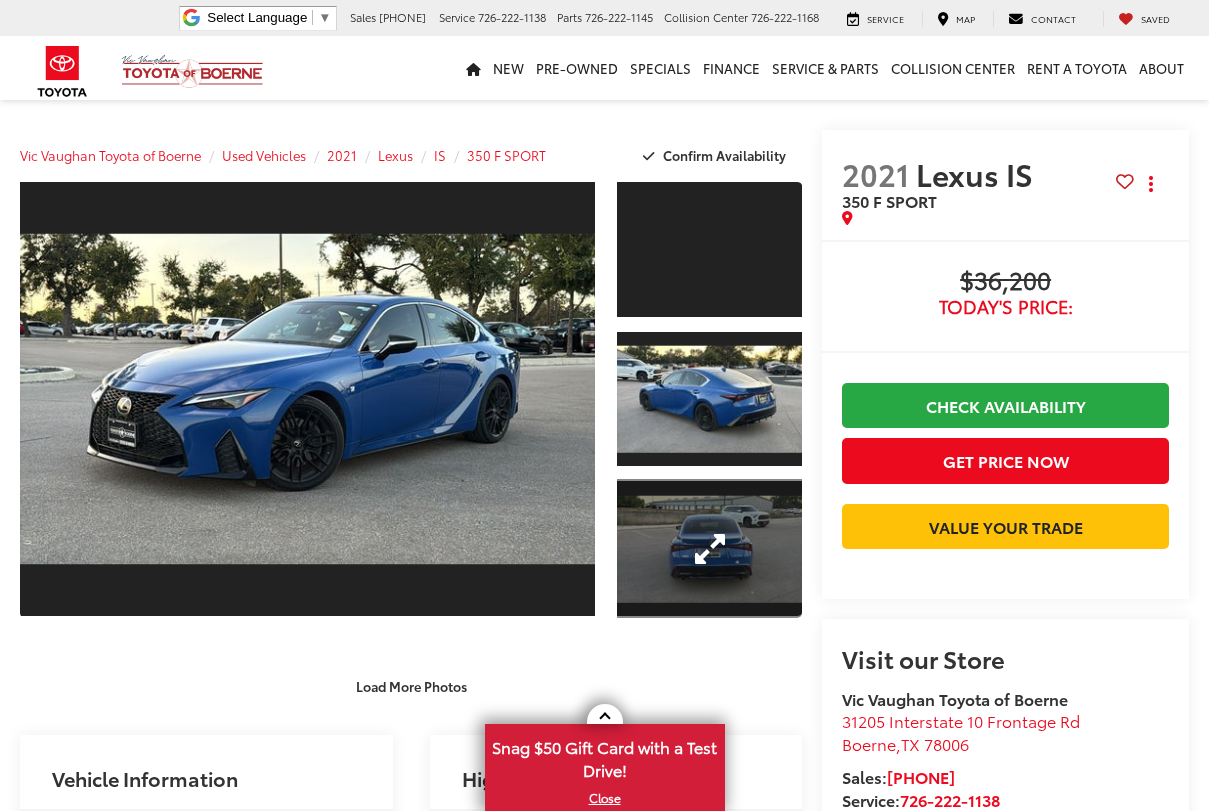 click at bounding box center [709, 548] 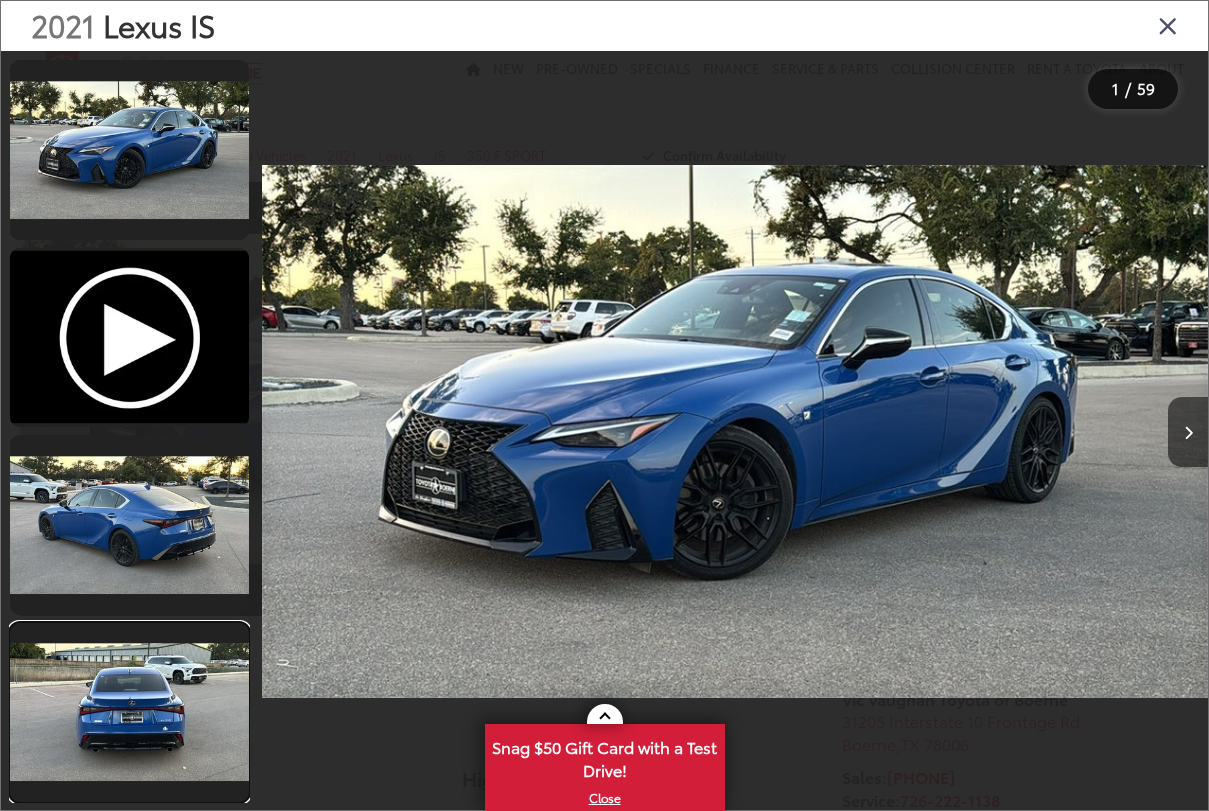 scroll, scrollTop: 0, scrollLeft: 2778, axis: horizontal 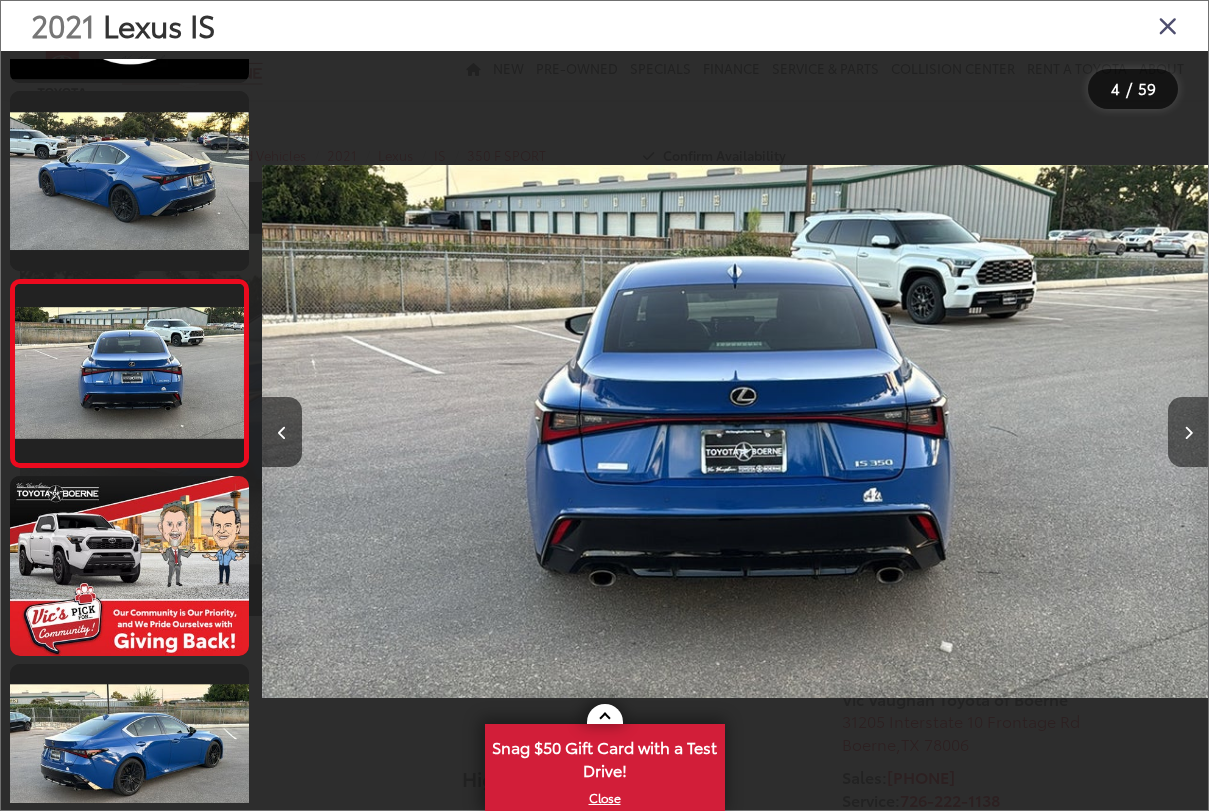 click at bounding box center [1188, 432] 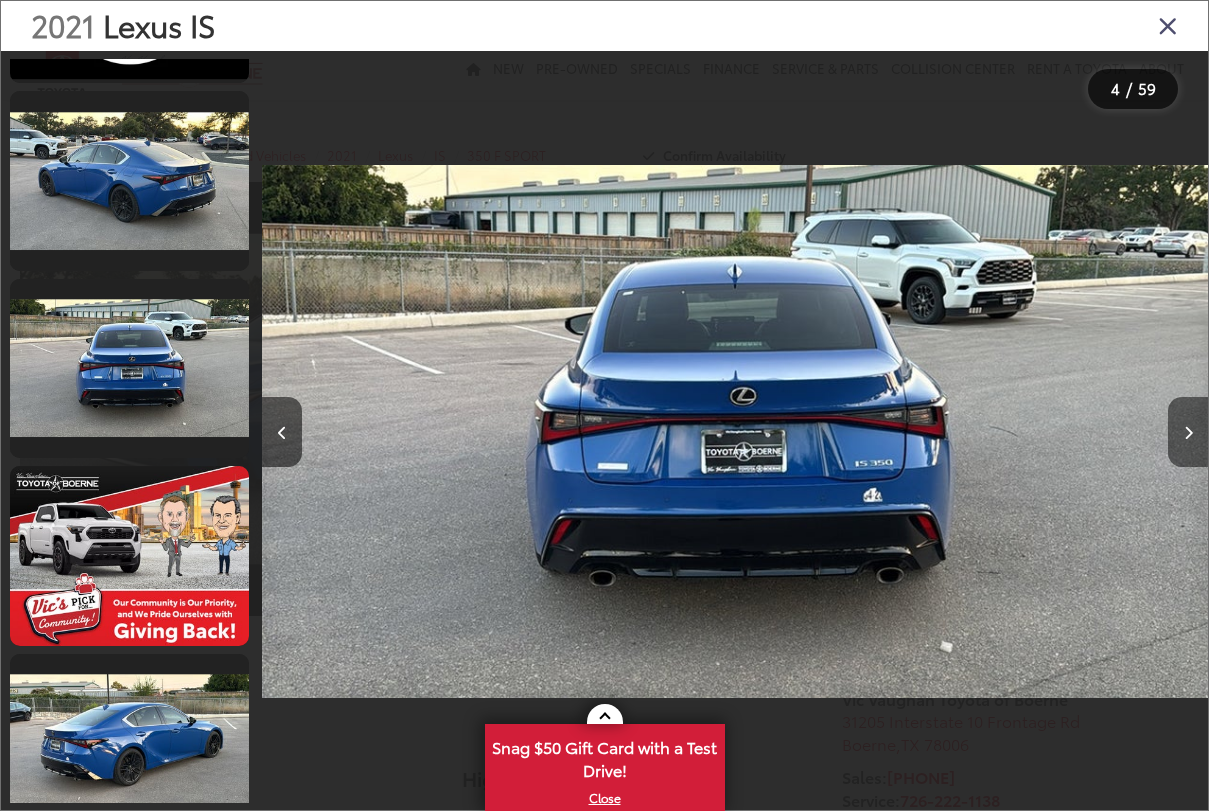 scroll, scrollTop: 0, scrollLeft: 3782, axis: horizontal 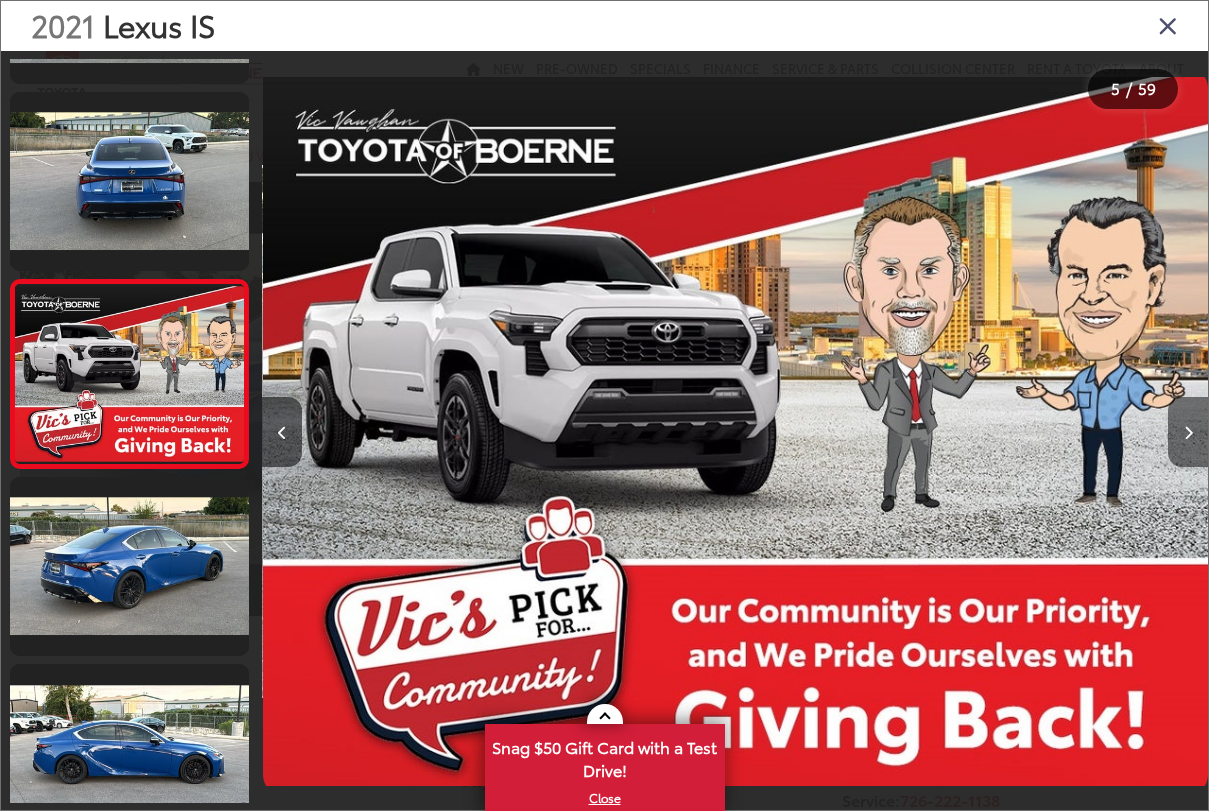 click at bounding box center (1188, 432) 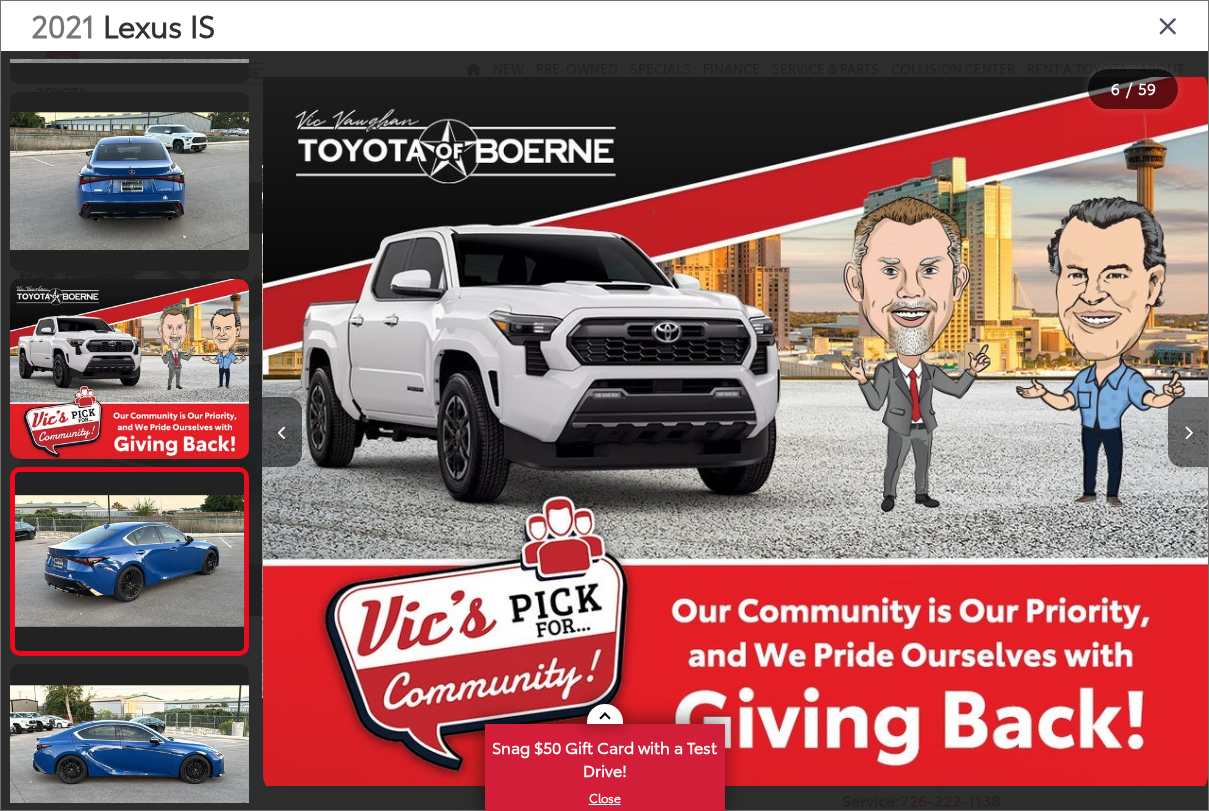 scroll, scrollTop: 0, scrollLeft: 4728, axis: horizontal 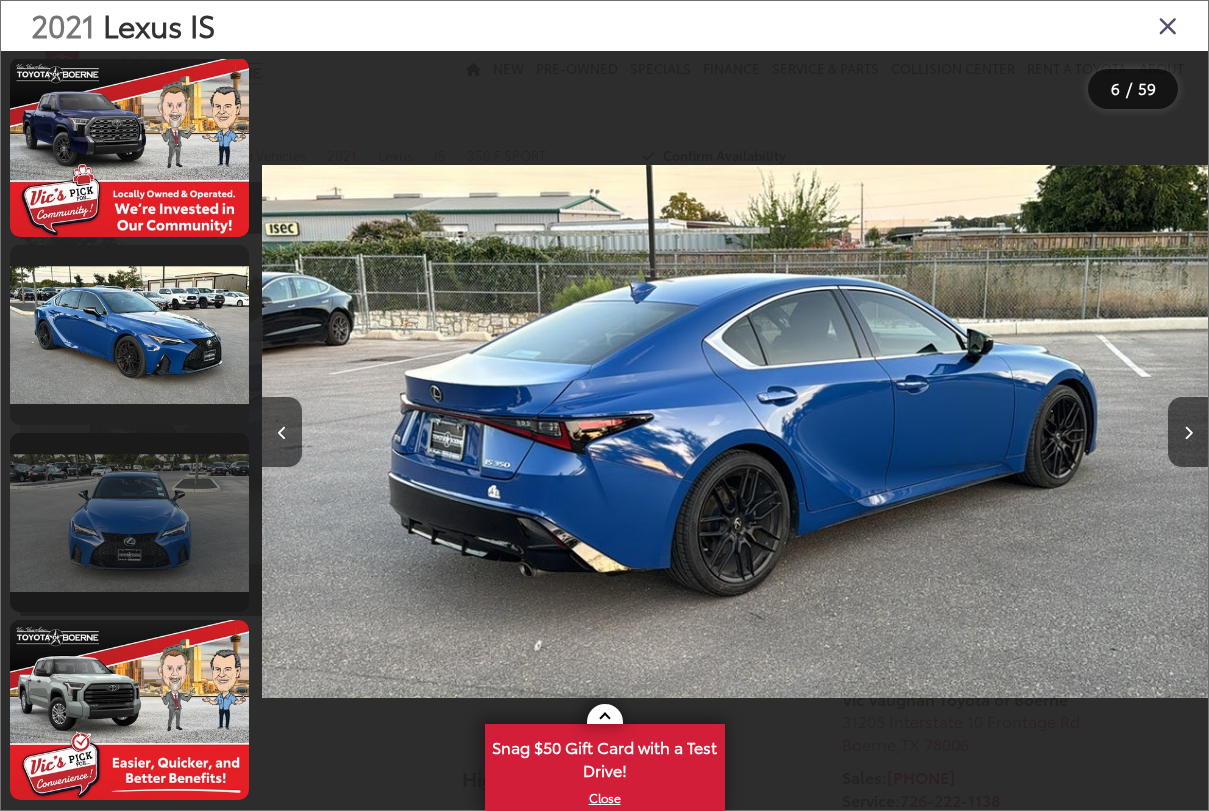 click at bounding box center (129, 523) 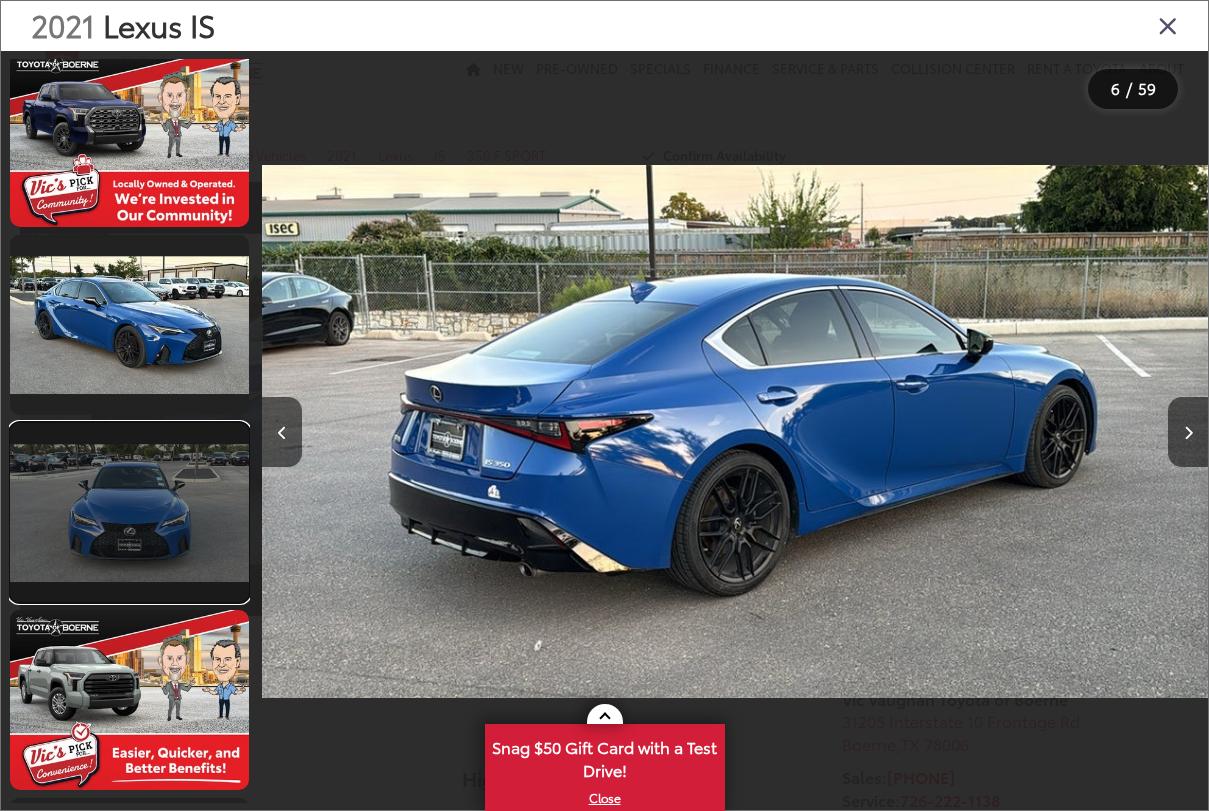 scroll, scrollTop: 0, scrollLeft: 8510, axis: horizontal 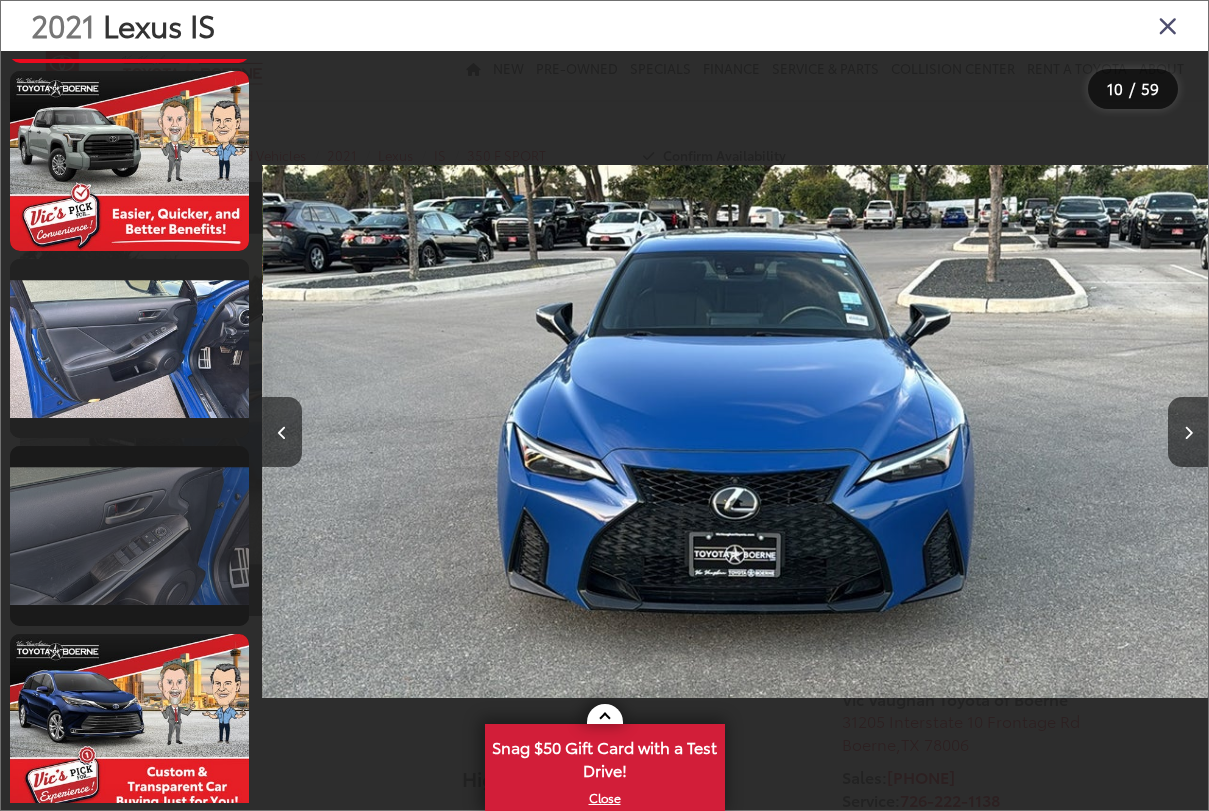 click at bounding box center (129, 536) 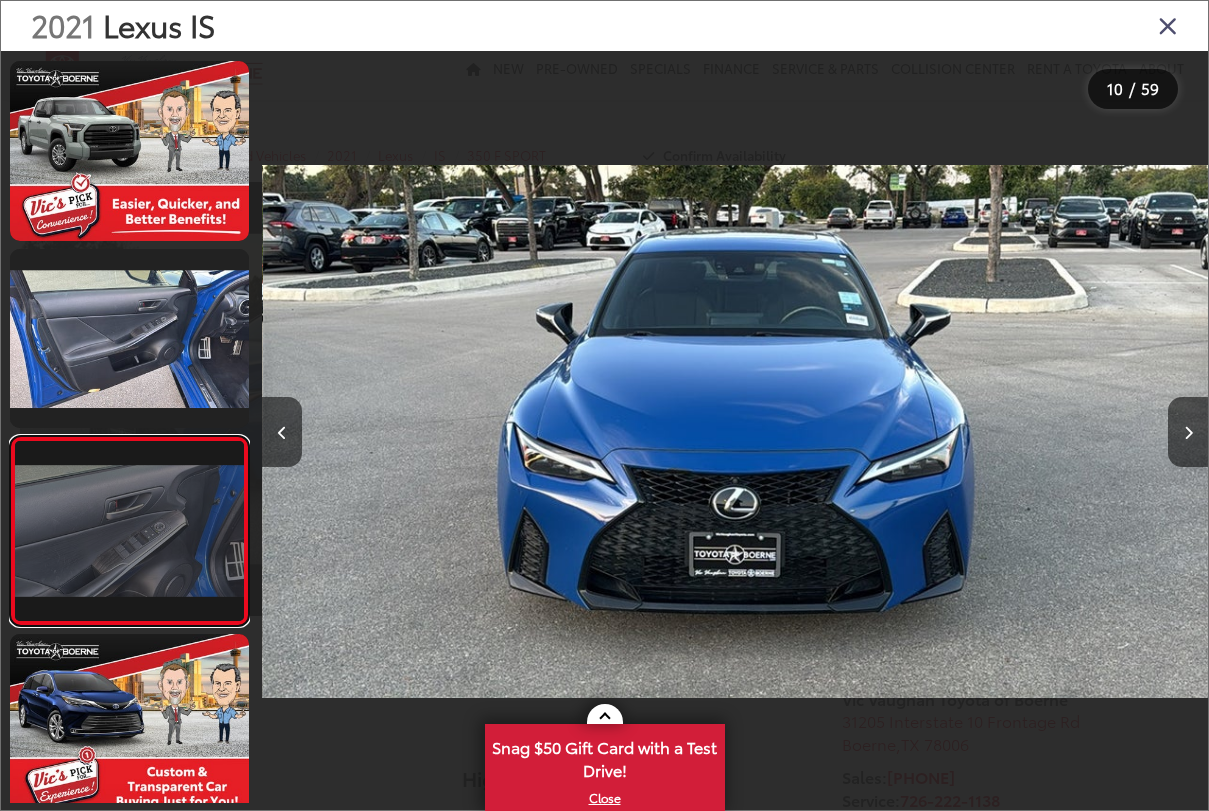 scroll, scrollTop: 0, scrollLeft: 11347, axis: horizontal 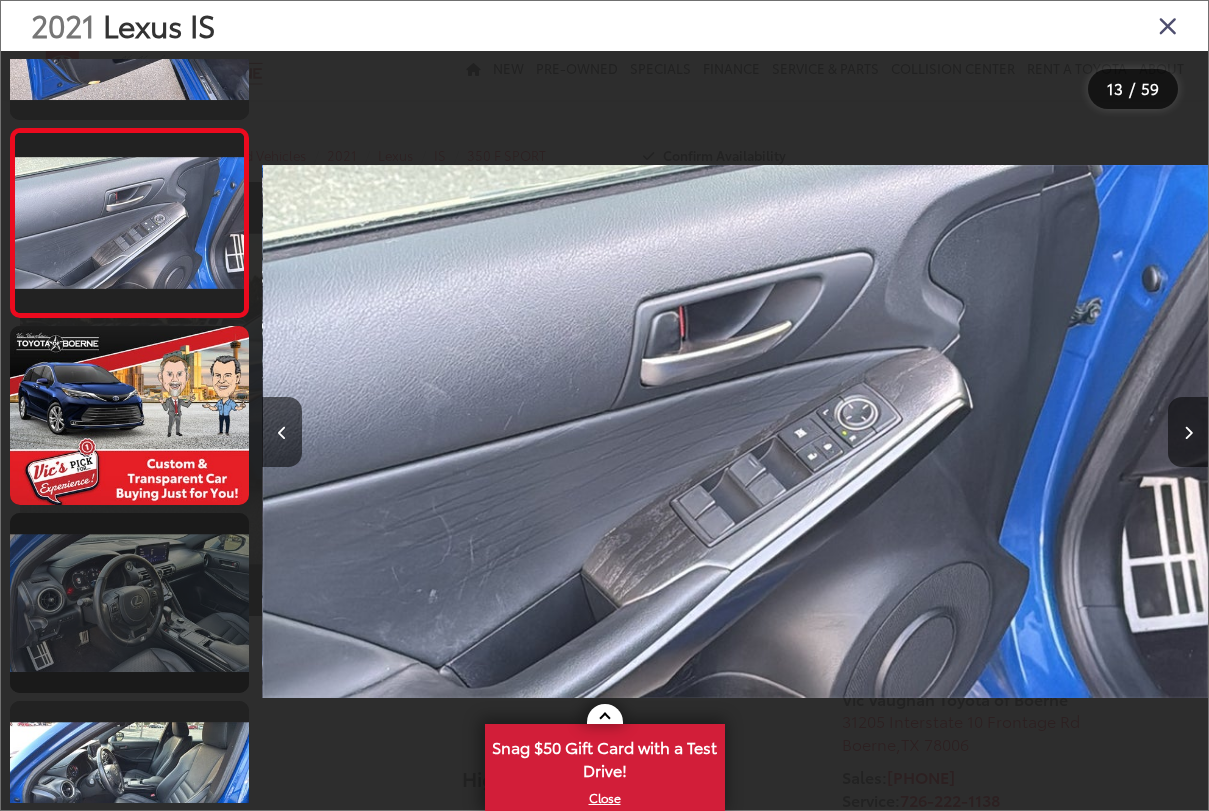 click at bounding box center (129, 603) 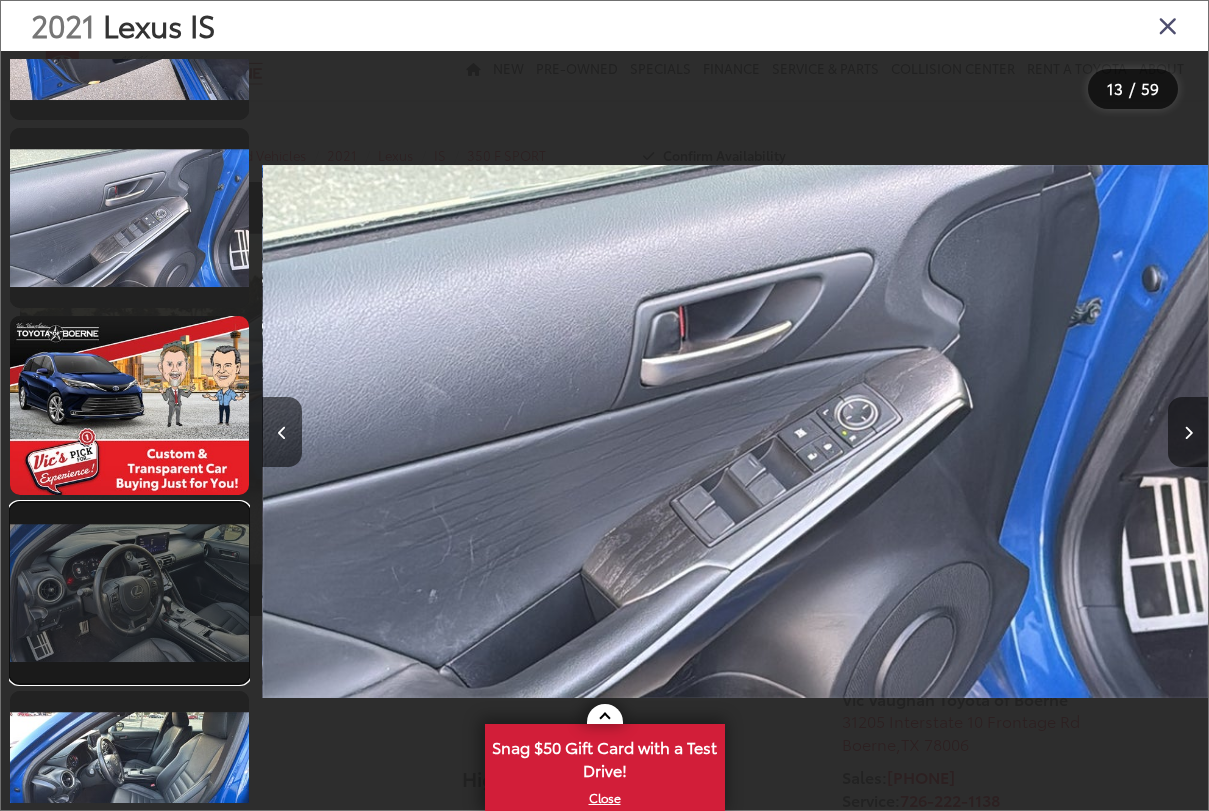 scroll, scrollTop: 0, scrollLeft: 13239, axis: horizontal 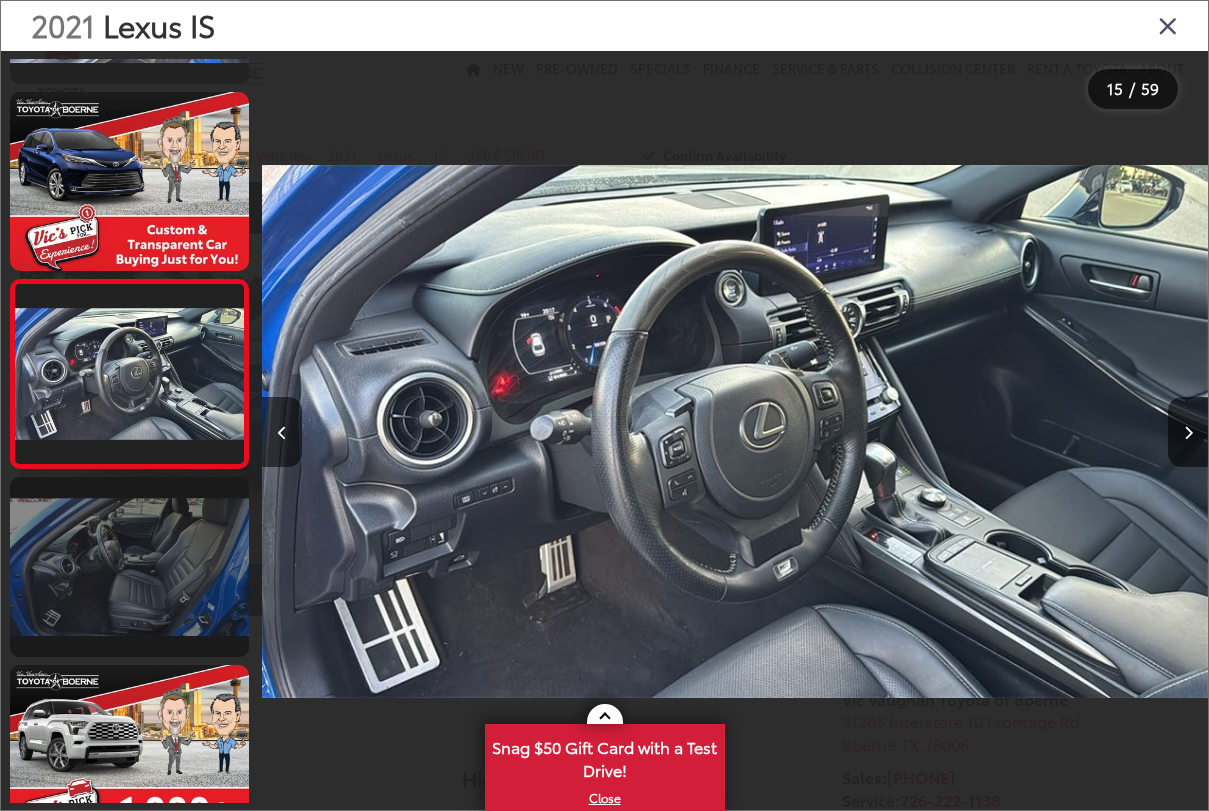 click at bounding box center (129, 567) 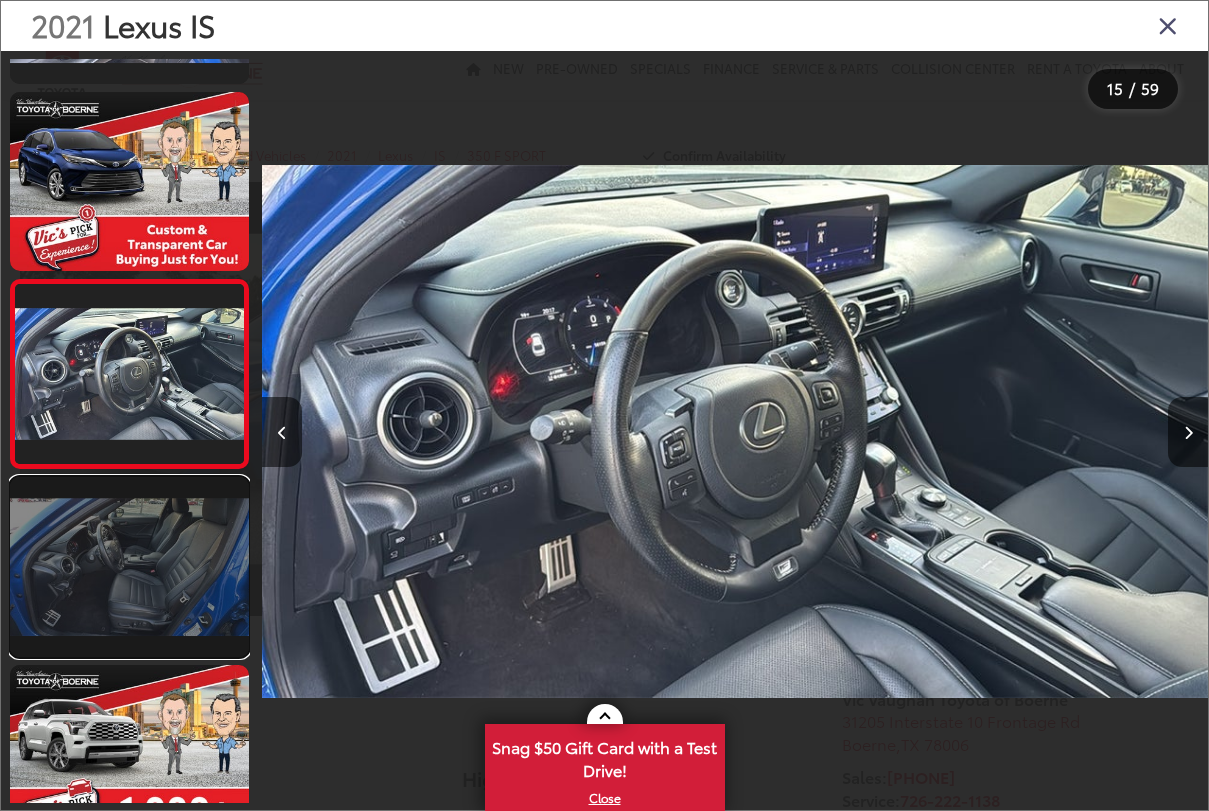 scroll, scrollTop: 0, scrollLeft: 14016, axis: horizontal 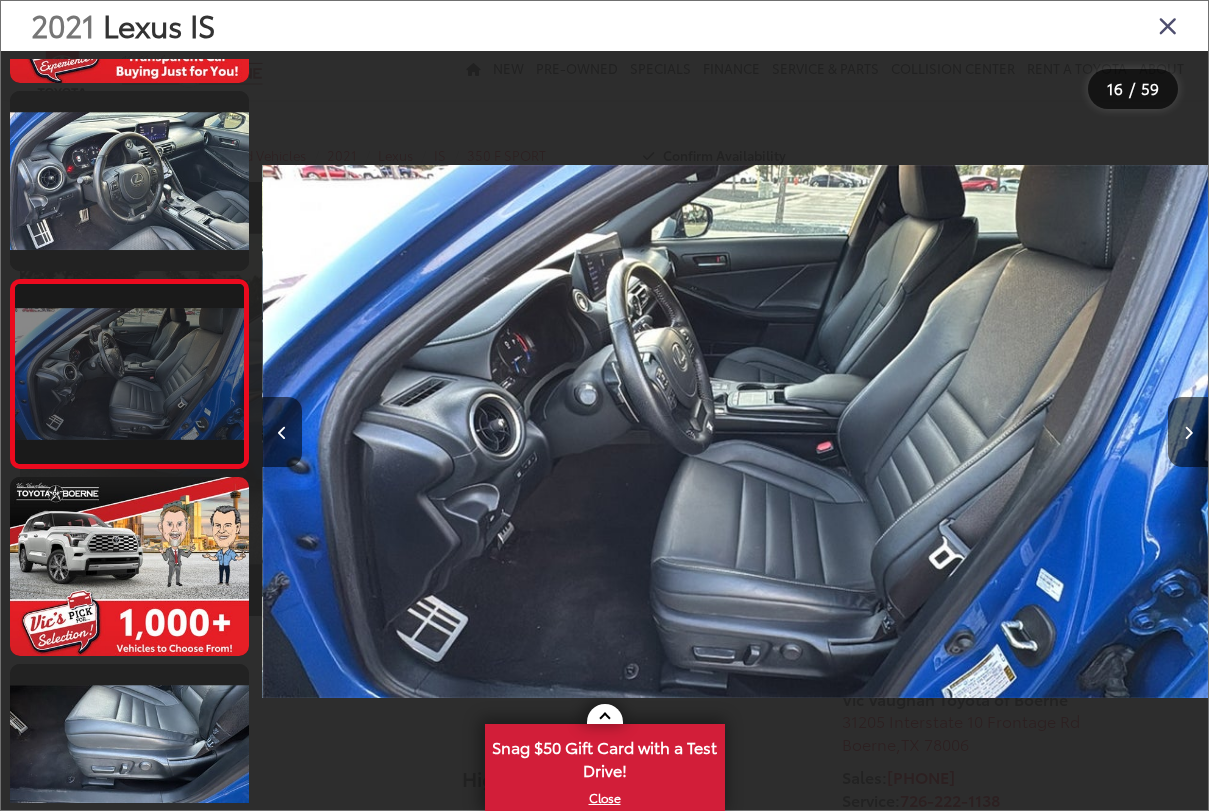 click at bounding box center (129, 374) 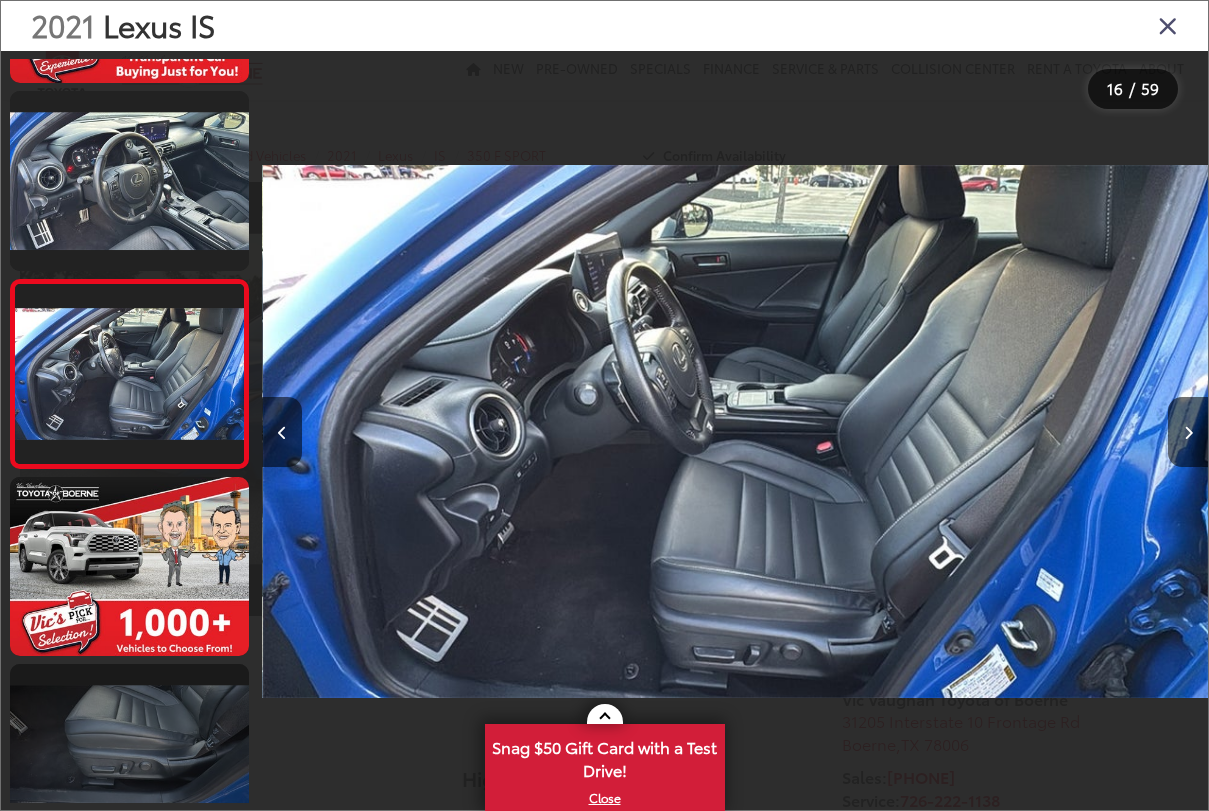 click at bounding box center (129, 754) 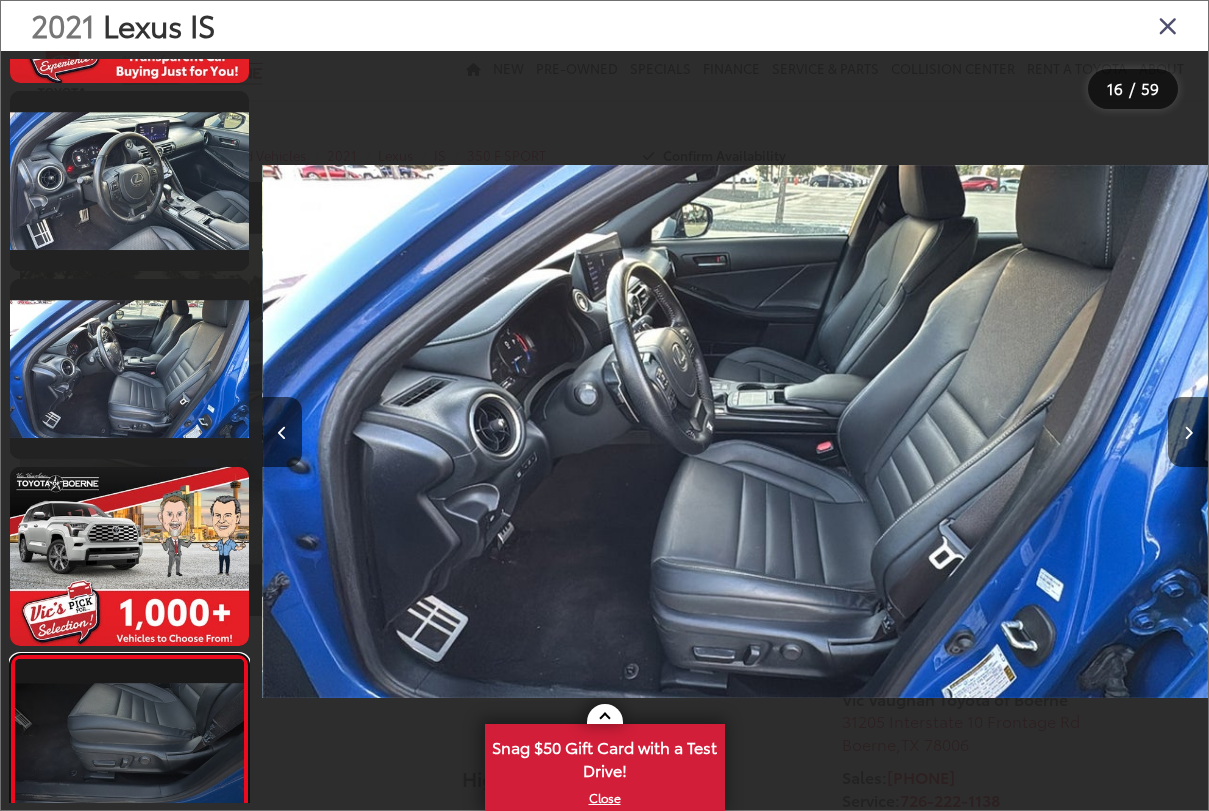 scroll, scrollTop: 2956, scrollLeft: 0, axis: vertical 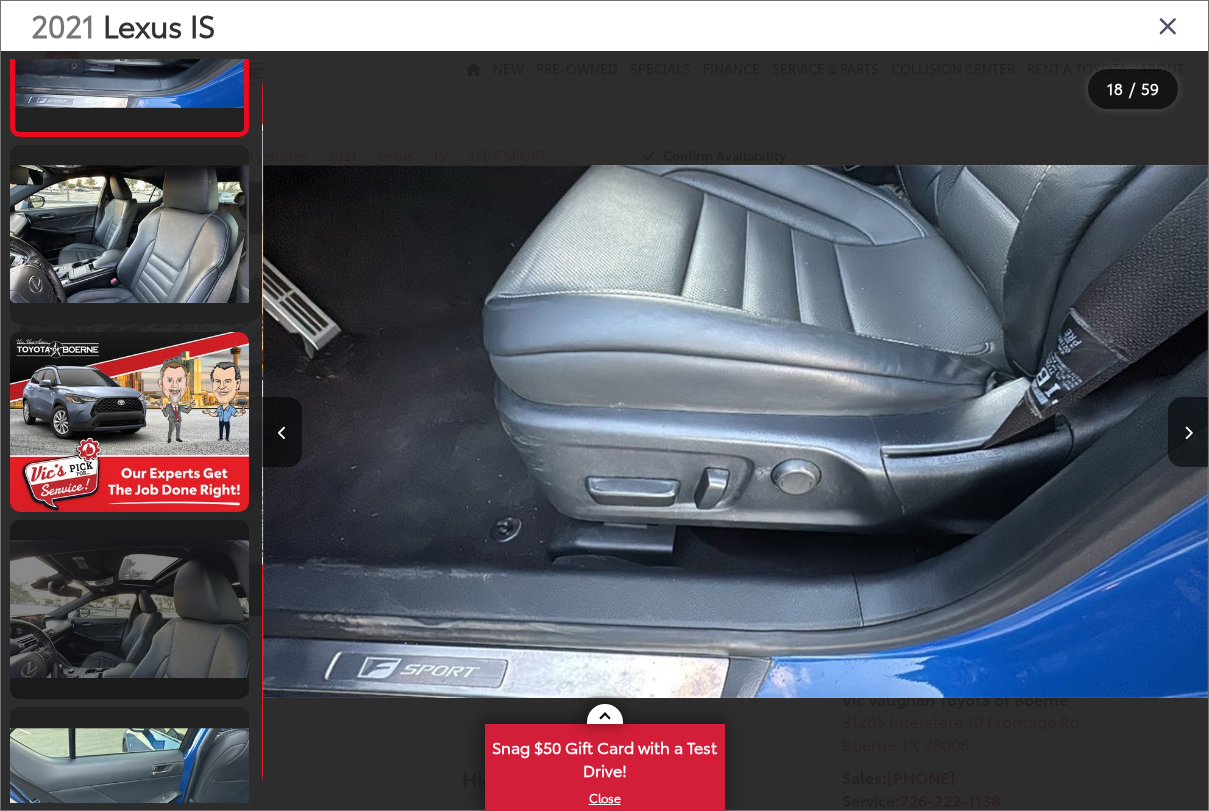 click at bounding box center [129, 610] 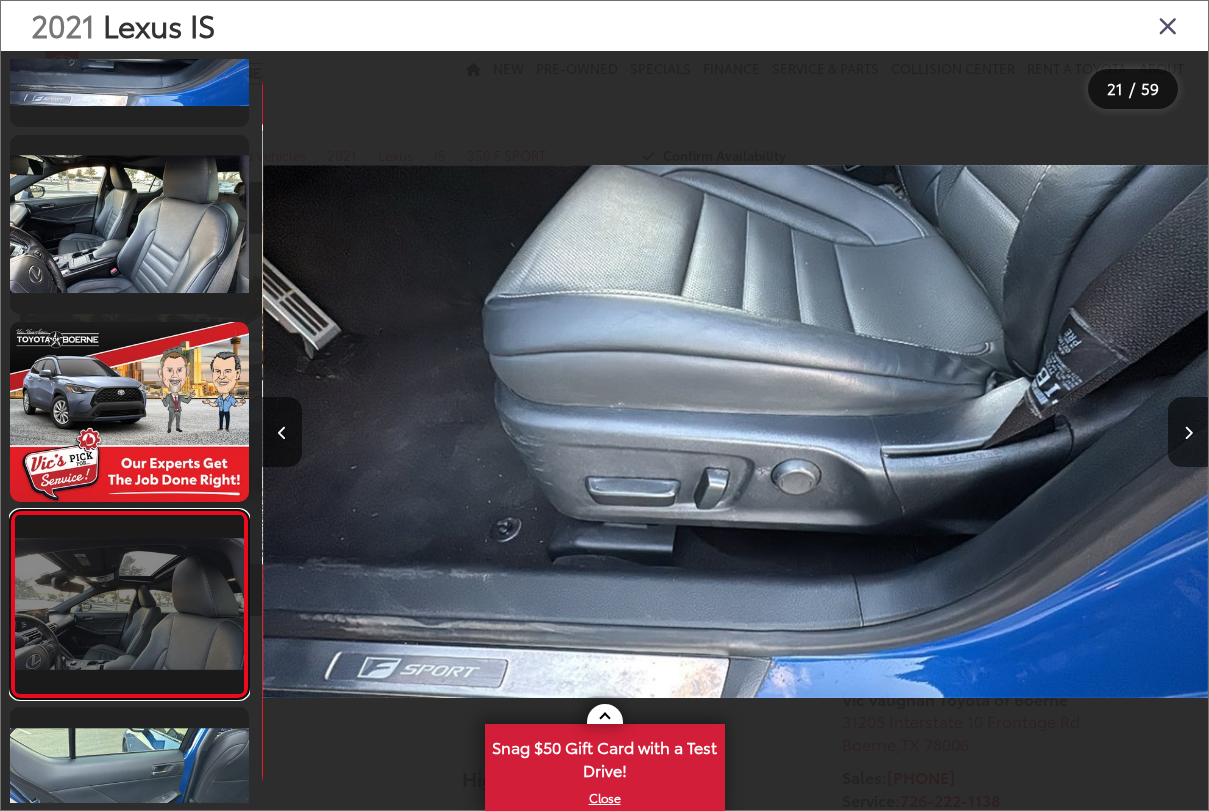 scroll, scrollTop: 0, scrollLeft: 18912, axis: horizontal 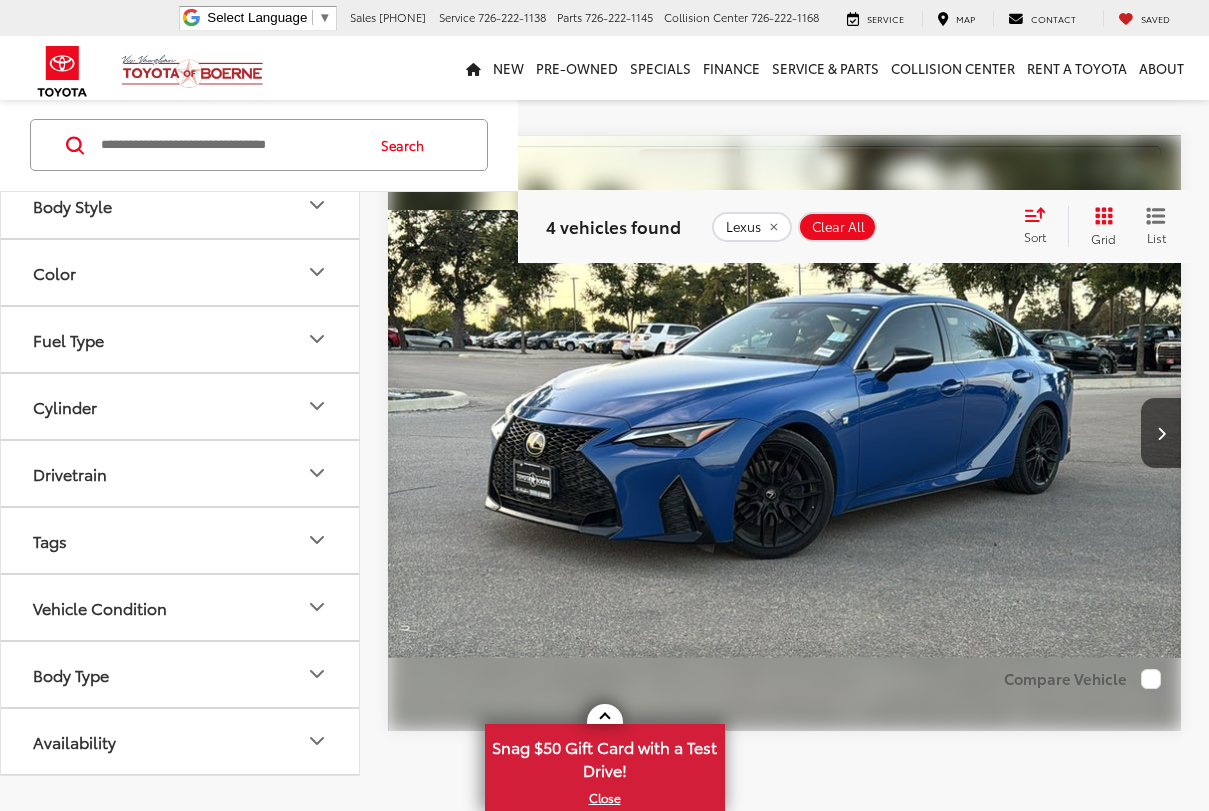 click at bounding box center [785, 433] 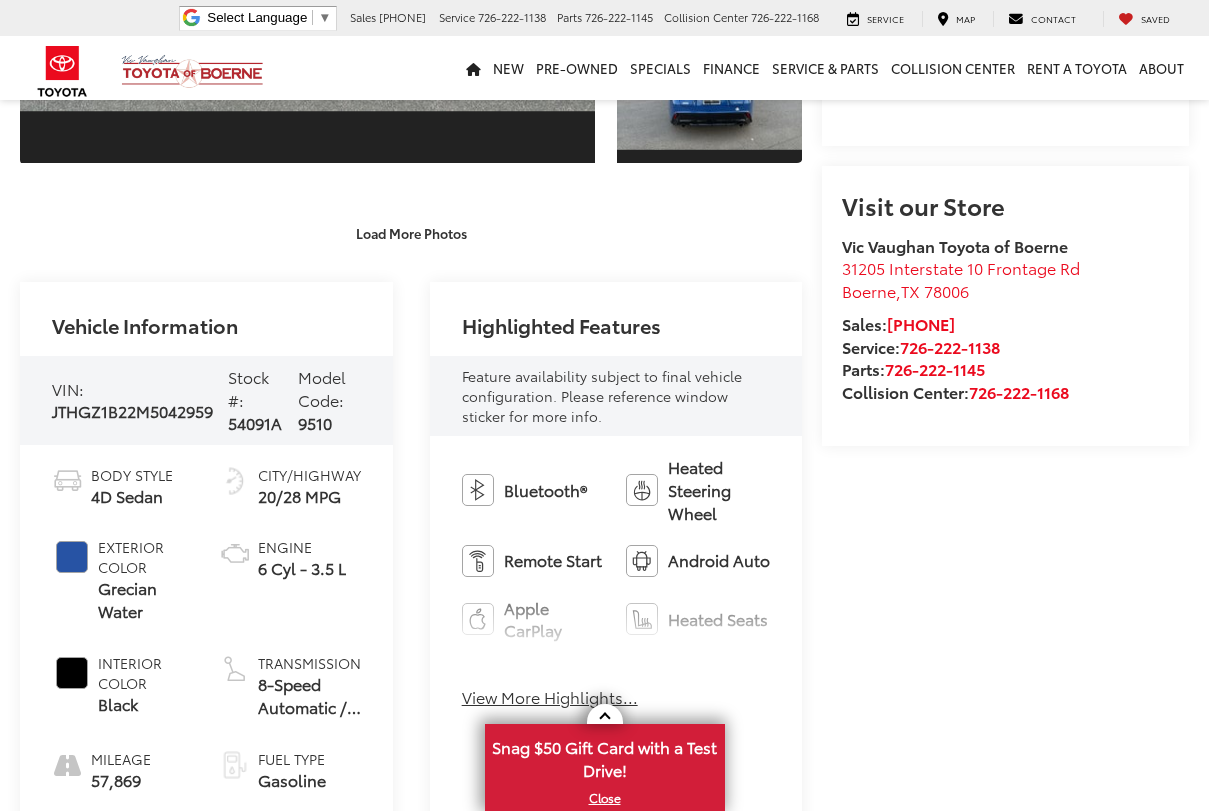 scroll, scrollTop: 556, scrollLeft: 0, axis: vertical 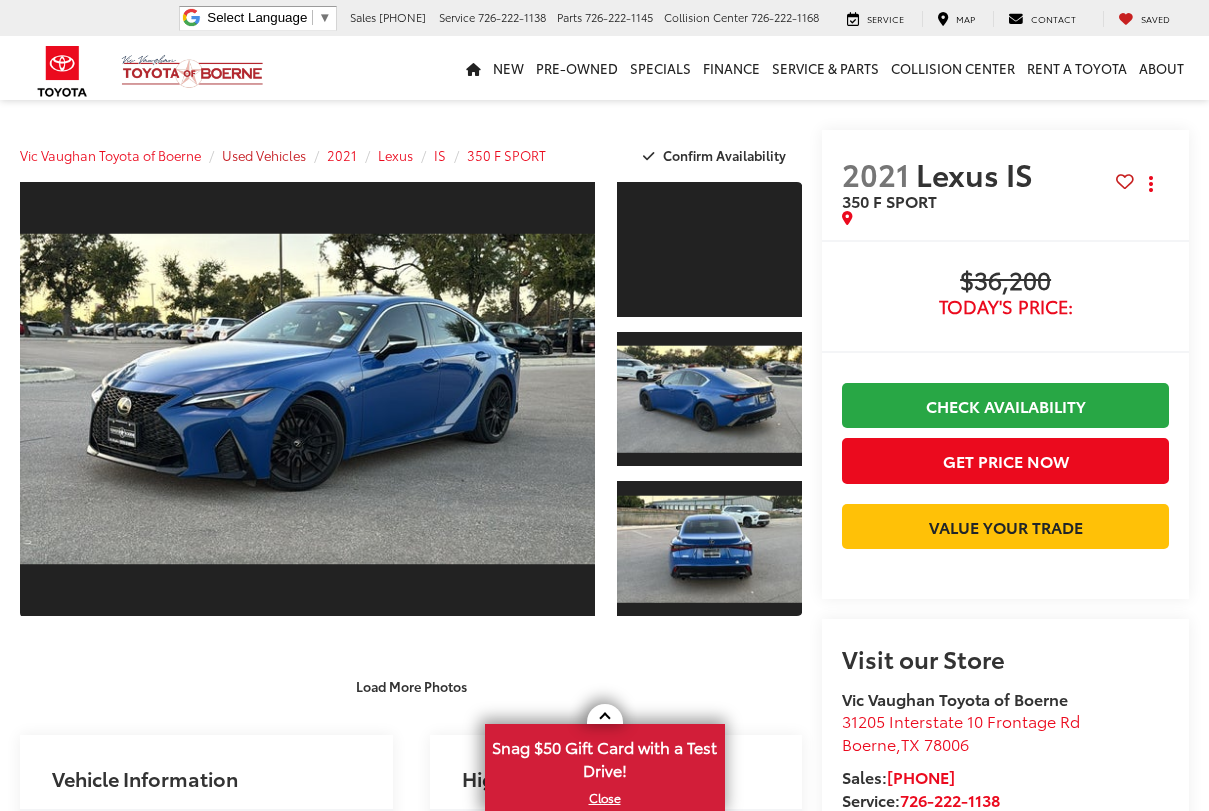 click on "Used Vehicles" at bounding box center (264, 155) 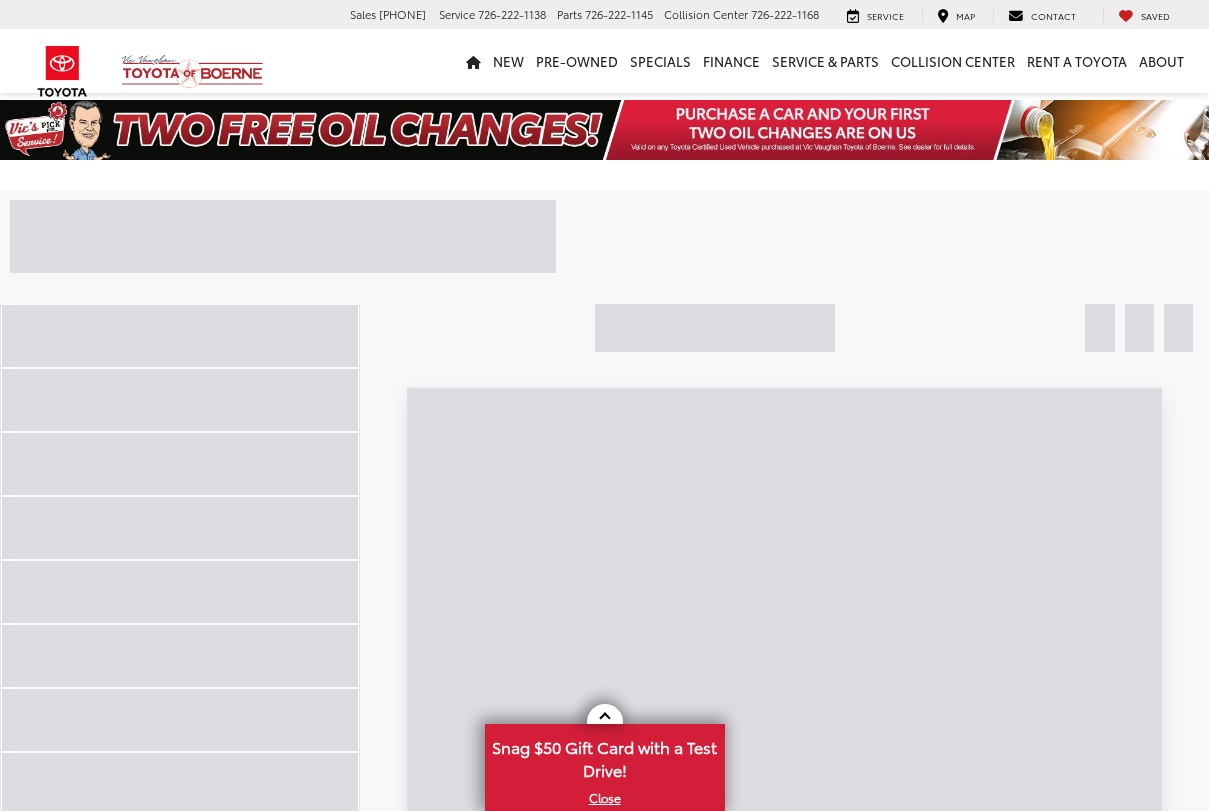 scroll, scrollTop: 0, scrollLeft: 0, axis: both 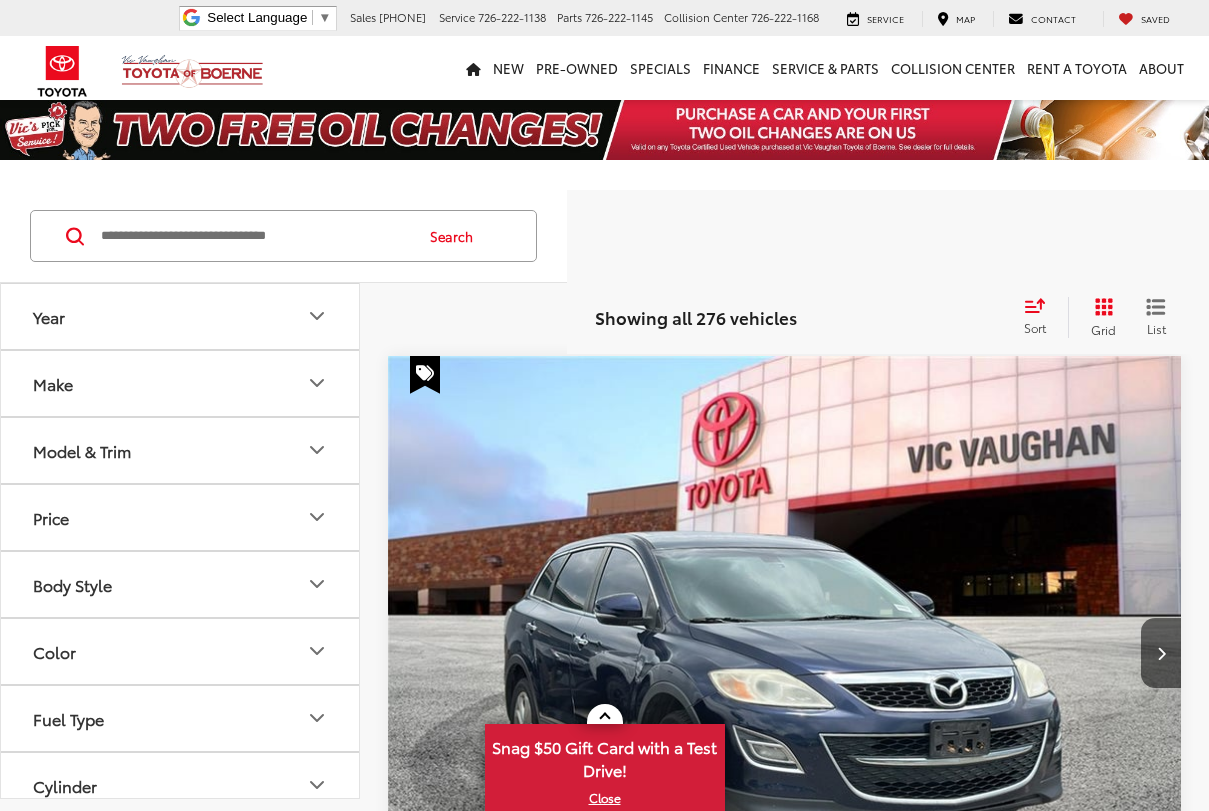 click 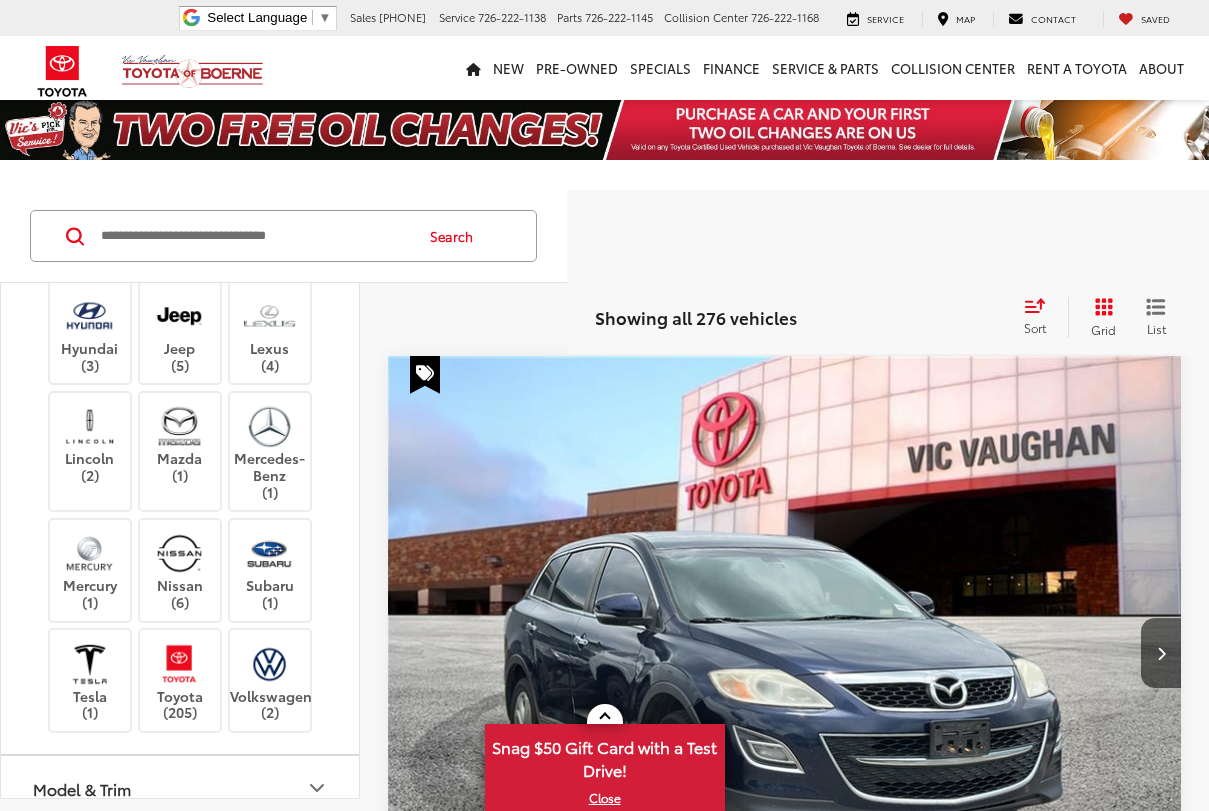 scroll, scrollTop: 329, scrollLeft: 0, axis: vertical 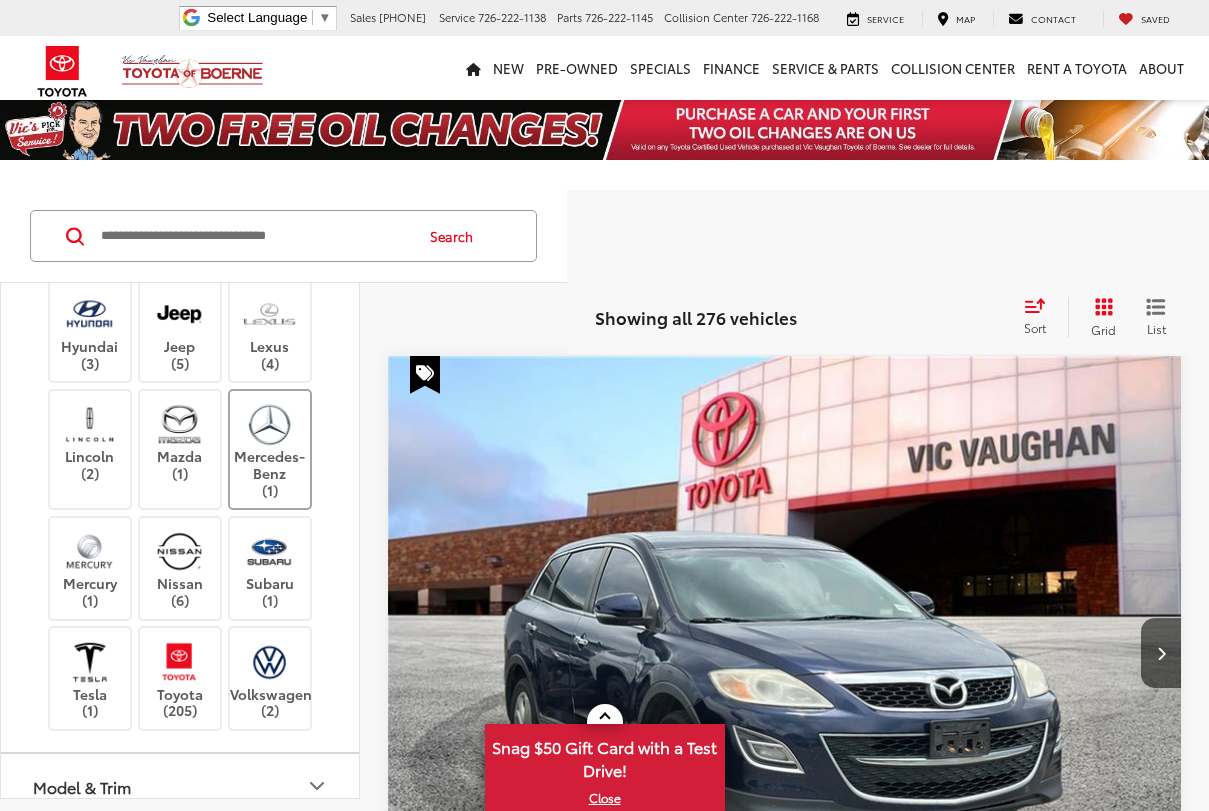 click on "Mercedes-Benz   (1)" at bounding box center [270, 450] 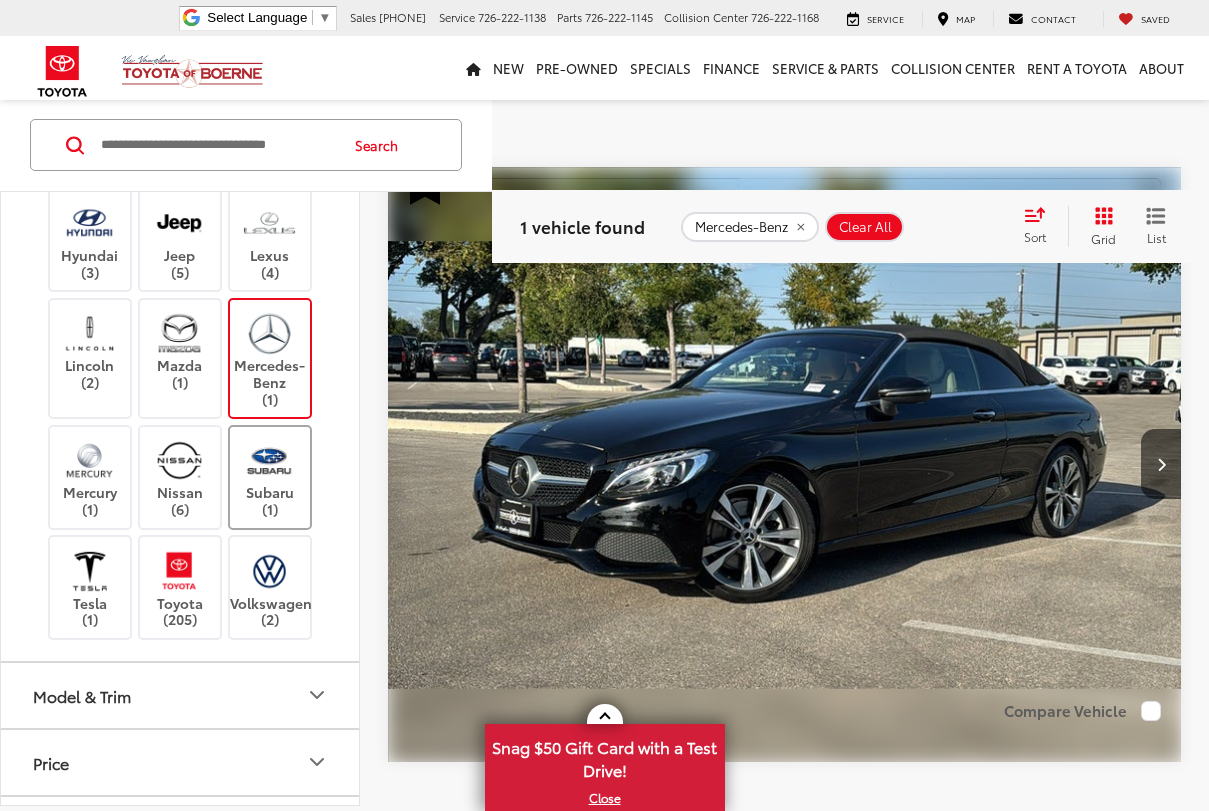 scroll, scrollTop: 190, scrollLeft: 0, axis: vertical 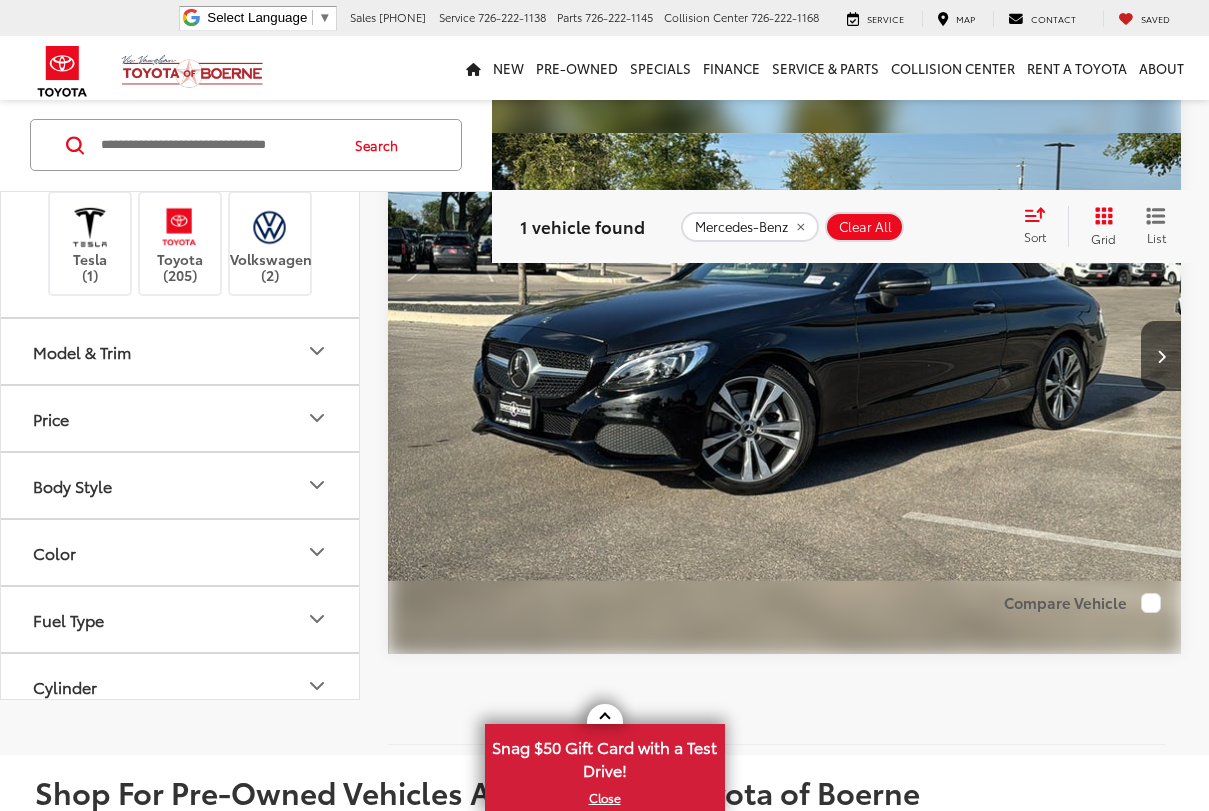 click at bounding box center (785, 357) 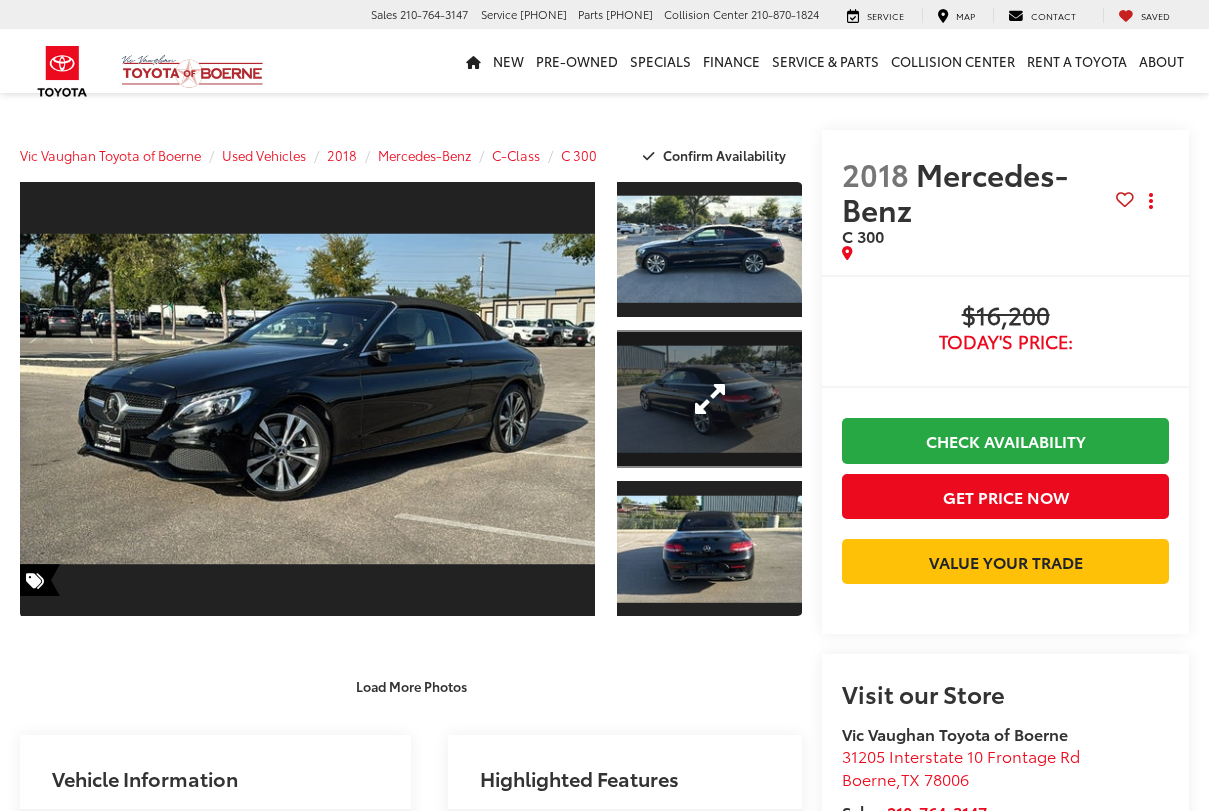 scroll, scrollTop: 0, scrollLeft: 0, axis: both 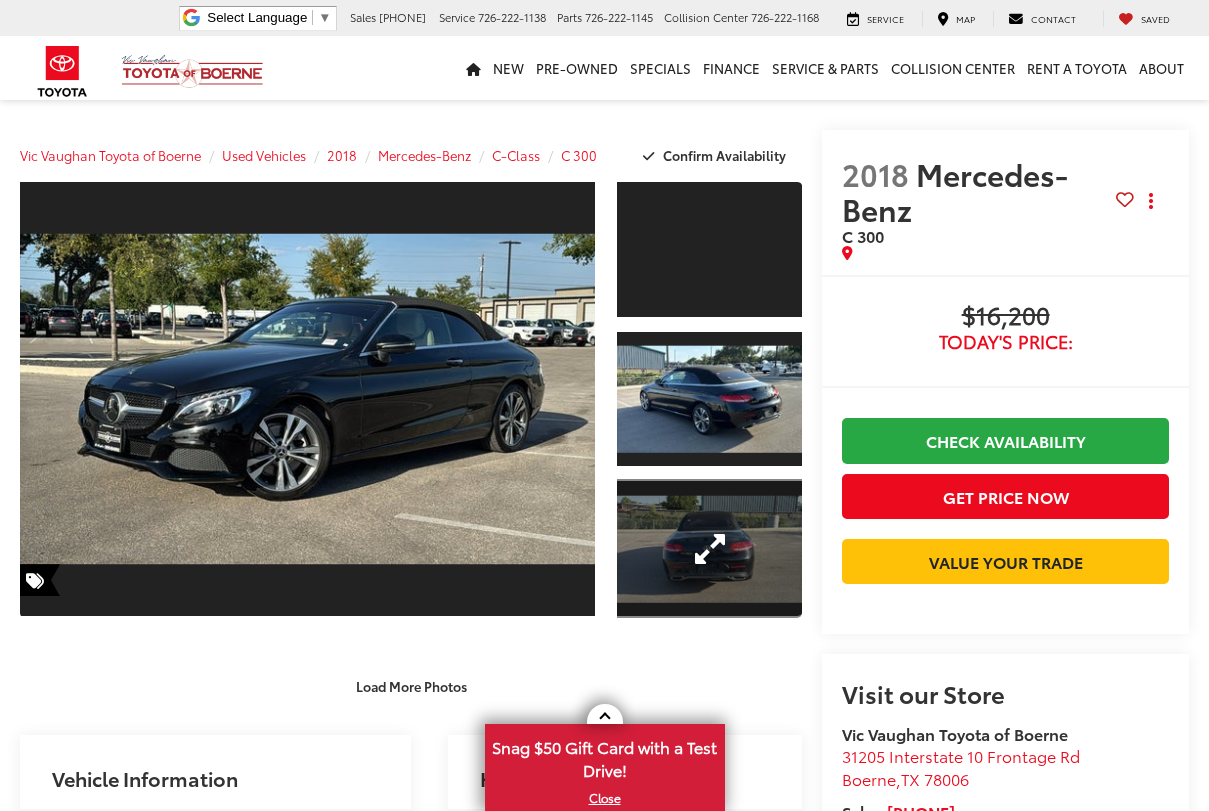 click at bounding box center (709, 548) 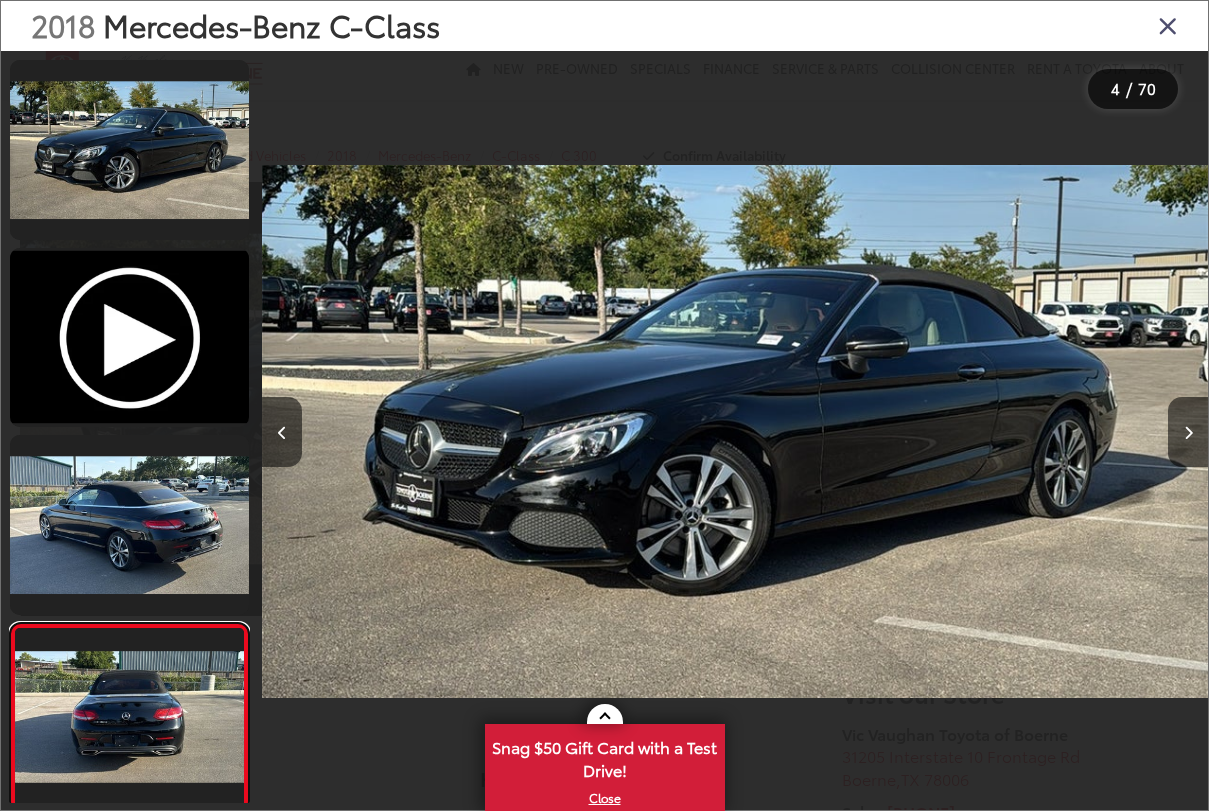 scroll, scrollTop: 0, scrollLeft: 2809, axis: horizontal 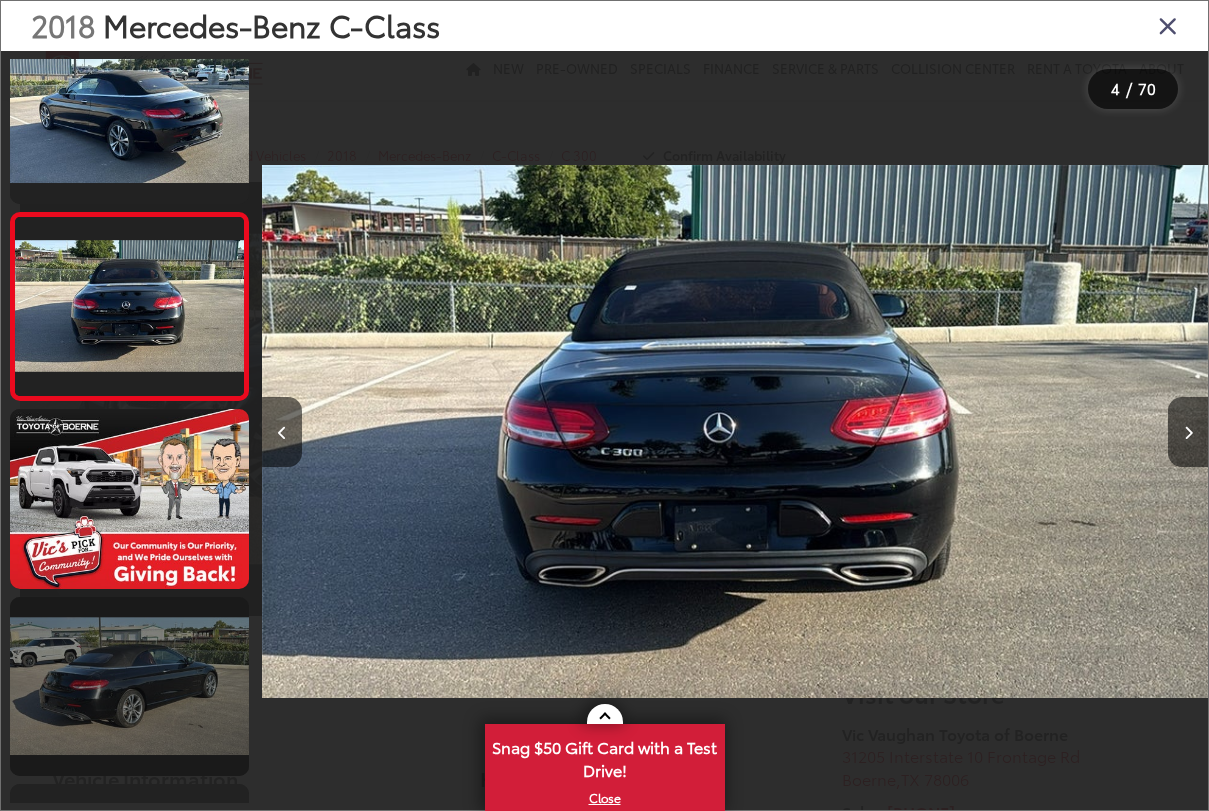 click at bounding box center (129, 687) 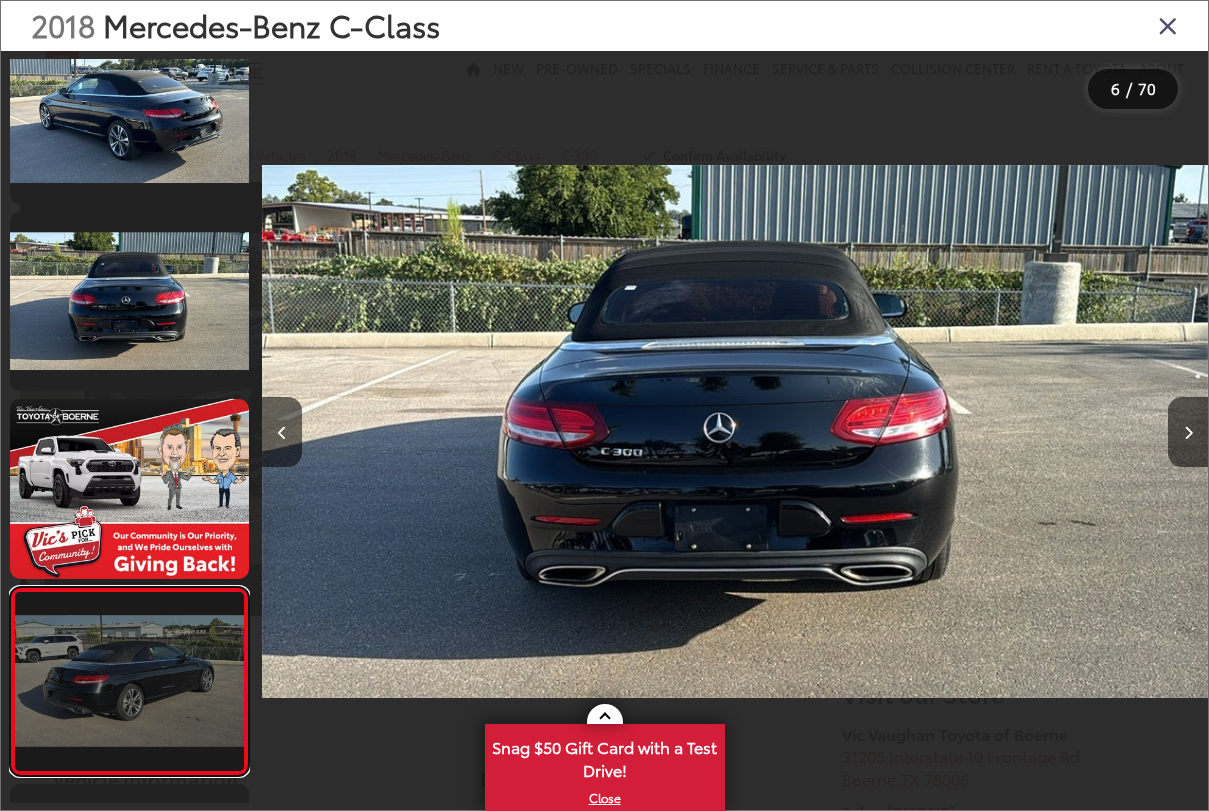 scroll, scrollTop: 0, scrollLeft: 4728, axis: horizontal 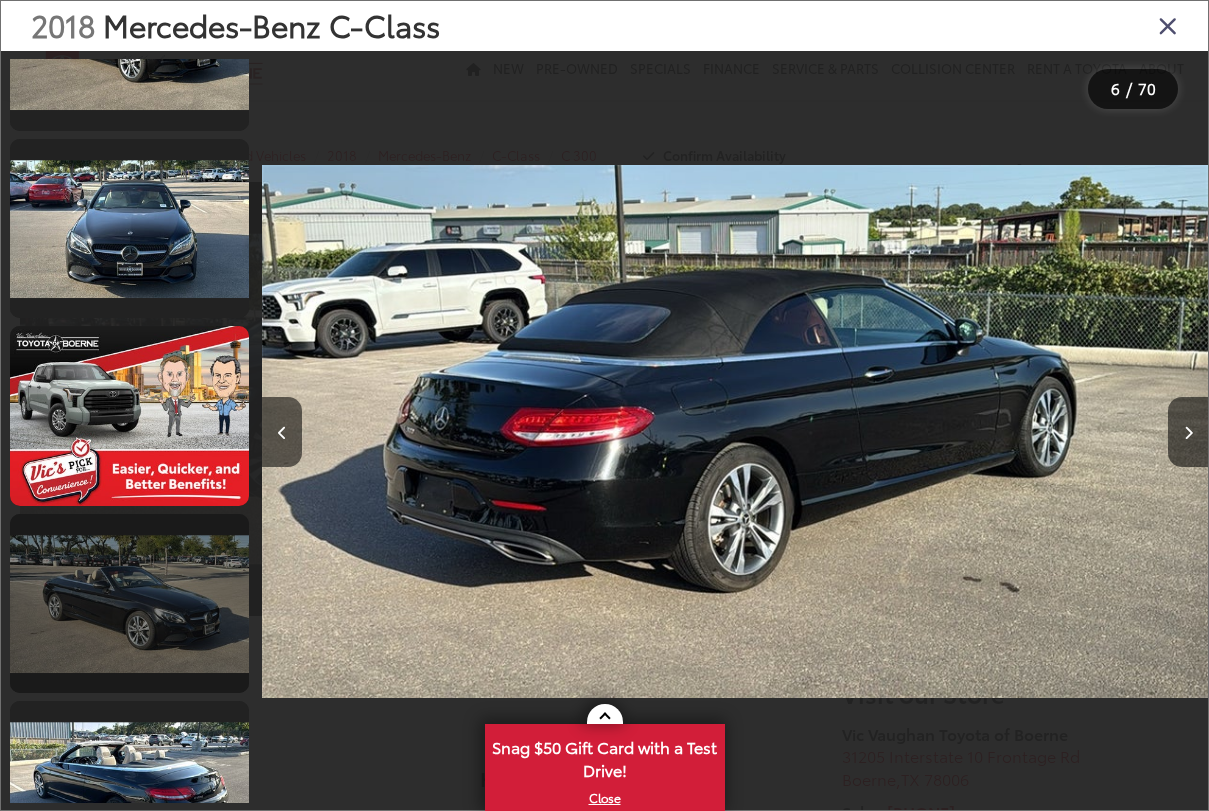 click at bounding box center (129, 604) 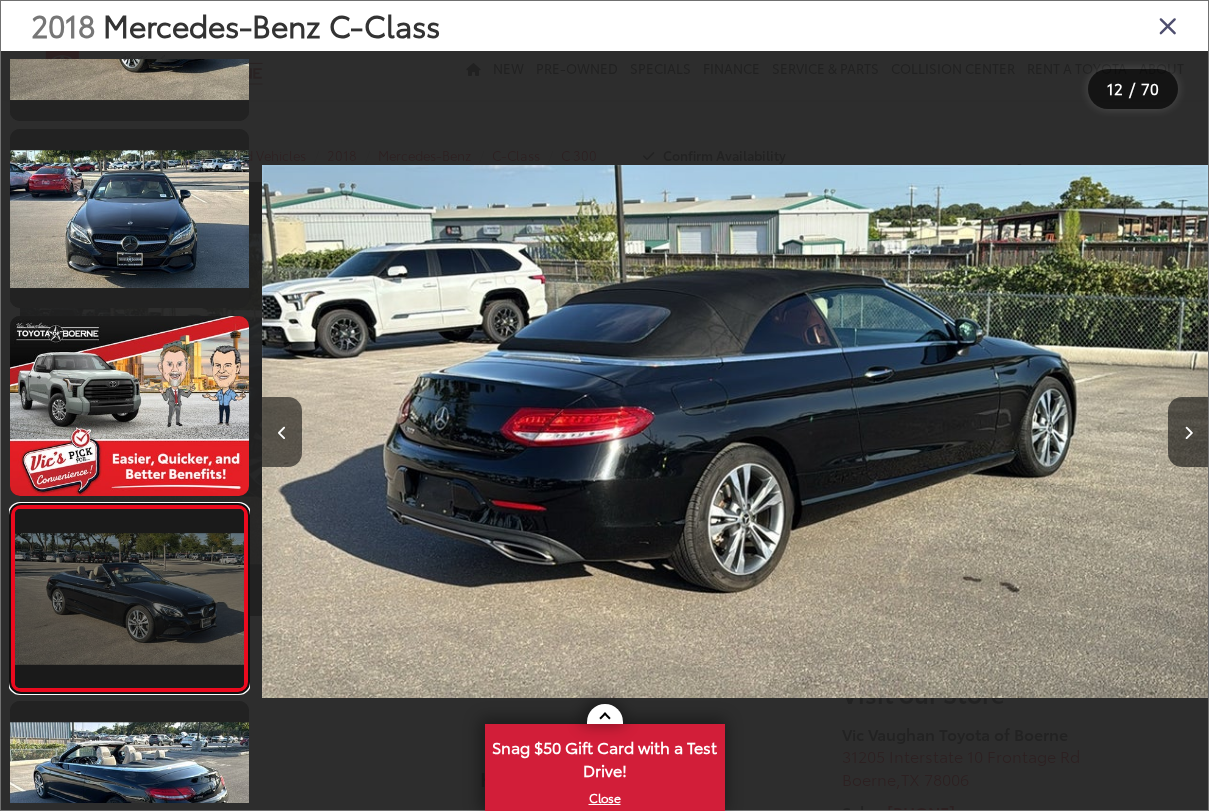scroll, scrollTop: 0, scrollLeft: 10402, axis: horizontal 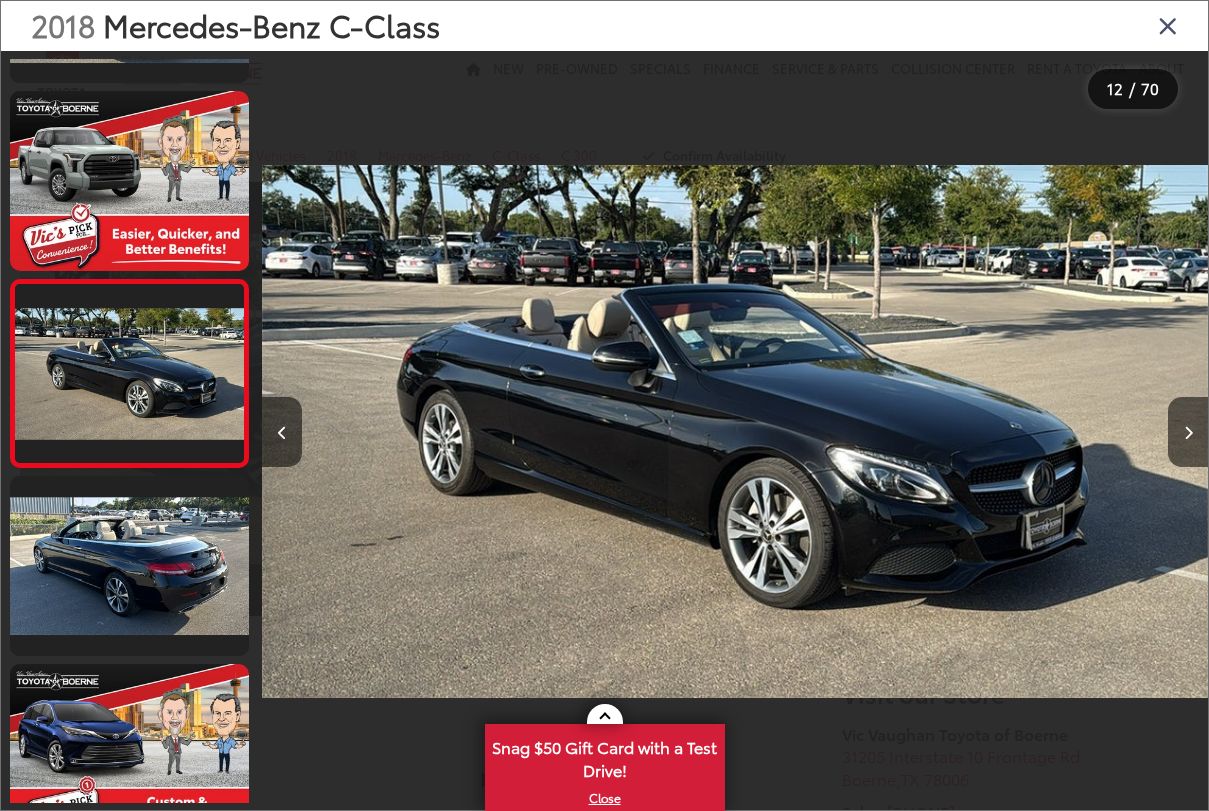 click at bounding box center [735, 432] 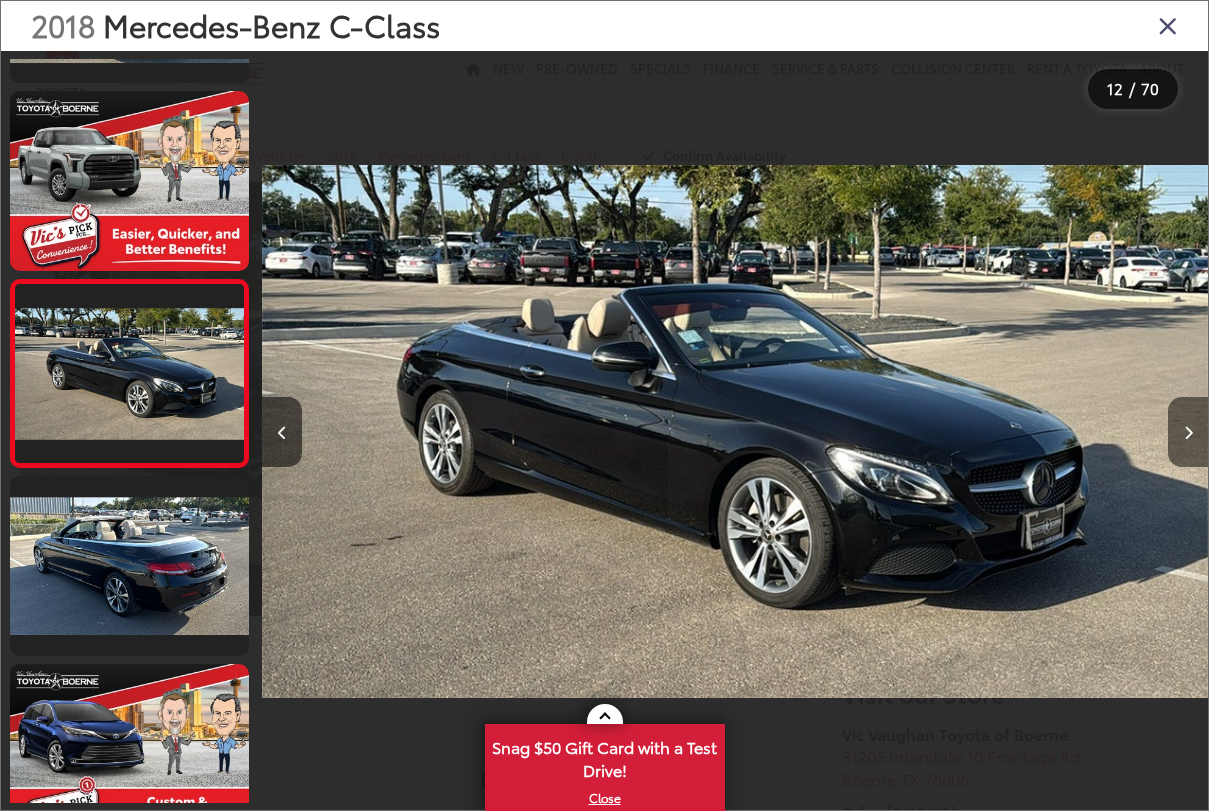 click at bounding box center (1188, 433) 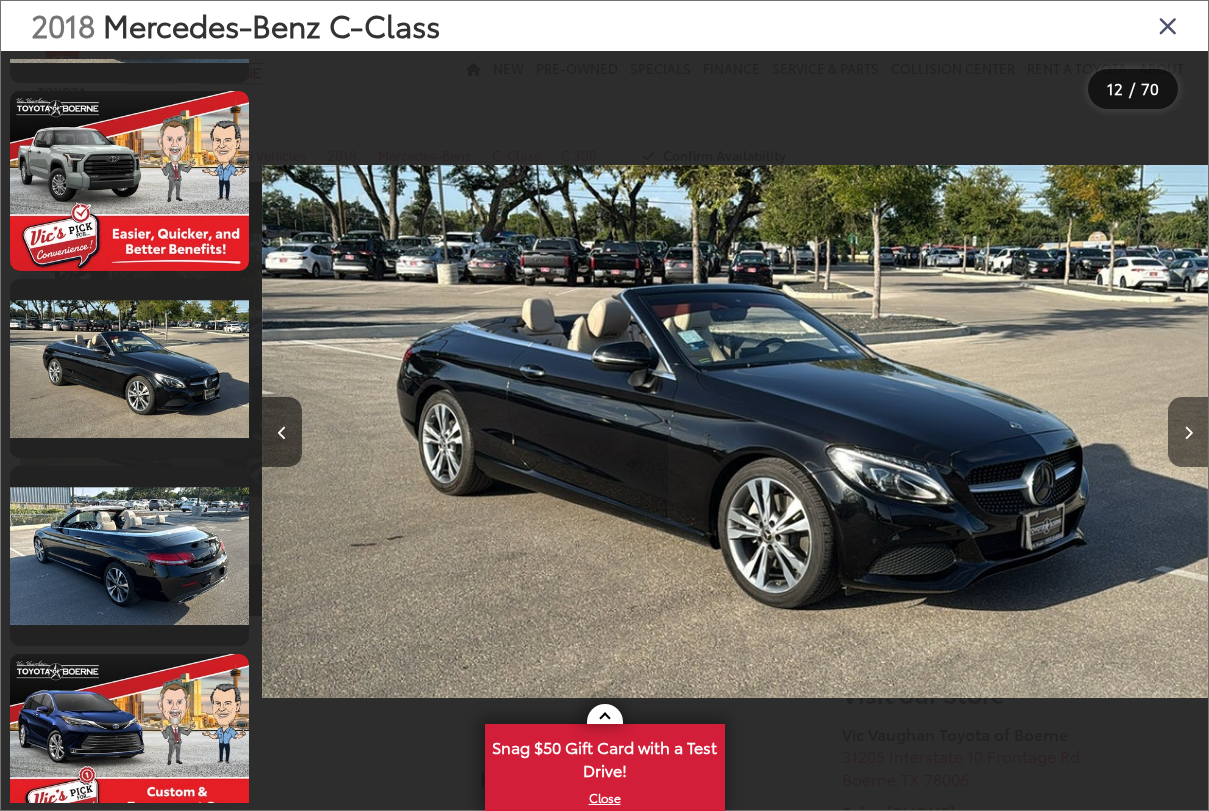 scroll, scrollTop: 0, scrollLeft: 11347, axis: horizontal 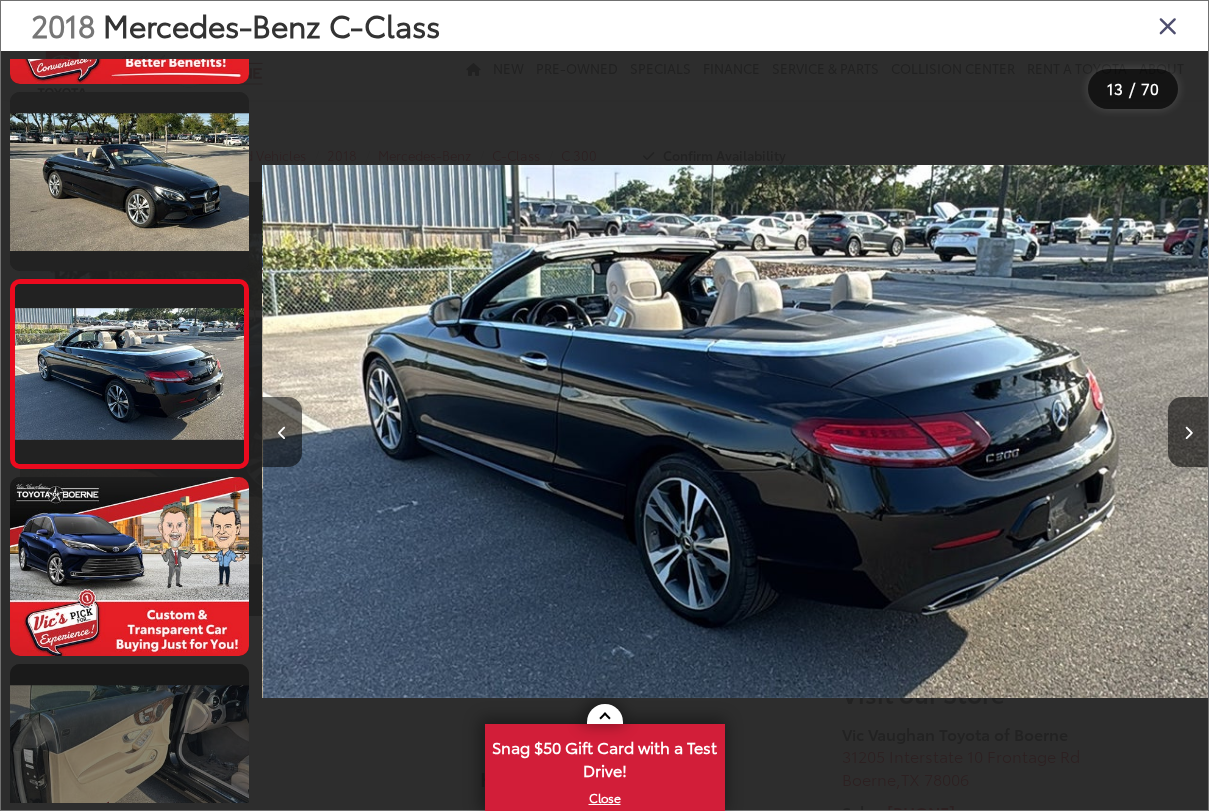 click at bounding box center [129, 754] 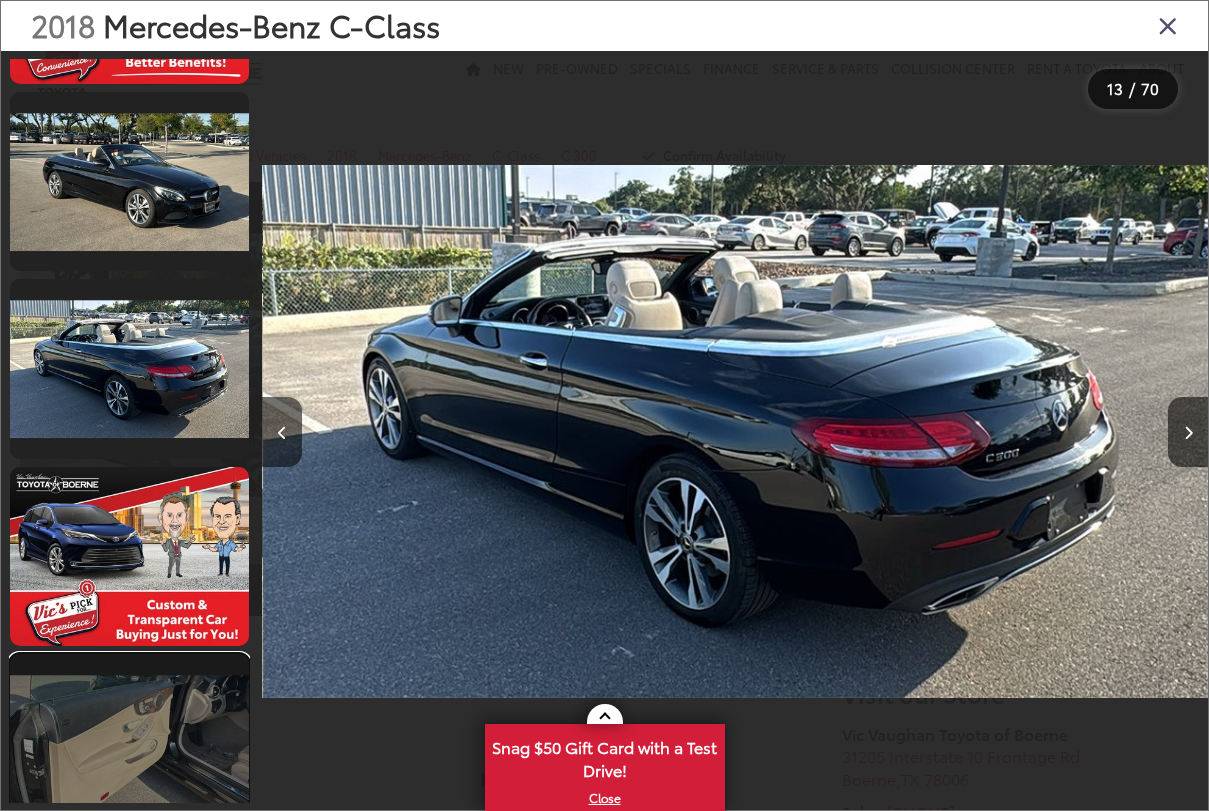 scroll, scrollTop: 2391, scrollLeft: 0, axis: vertical 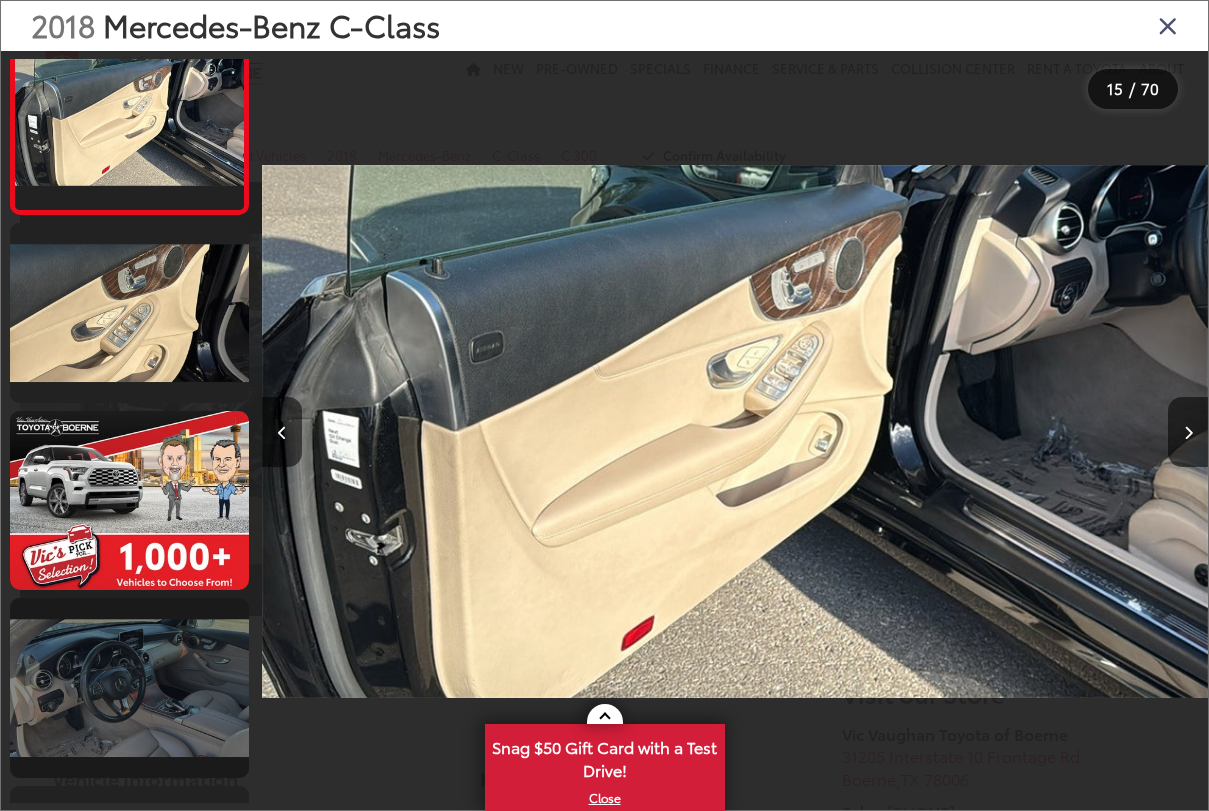 click at bounding box center (129, 688) 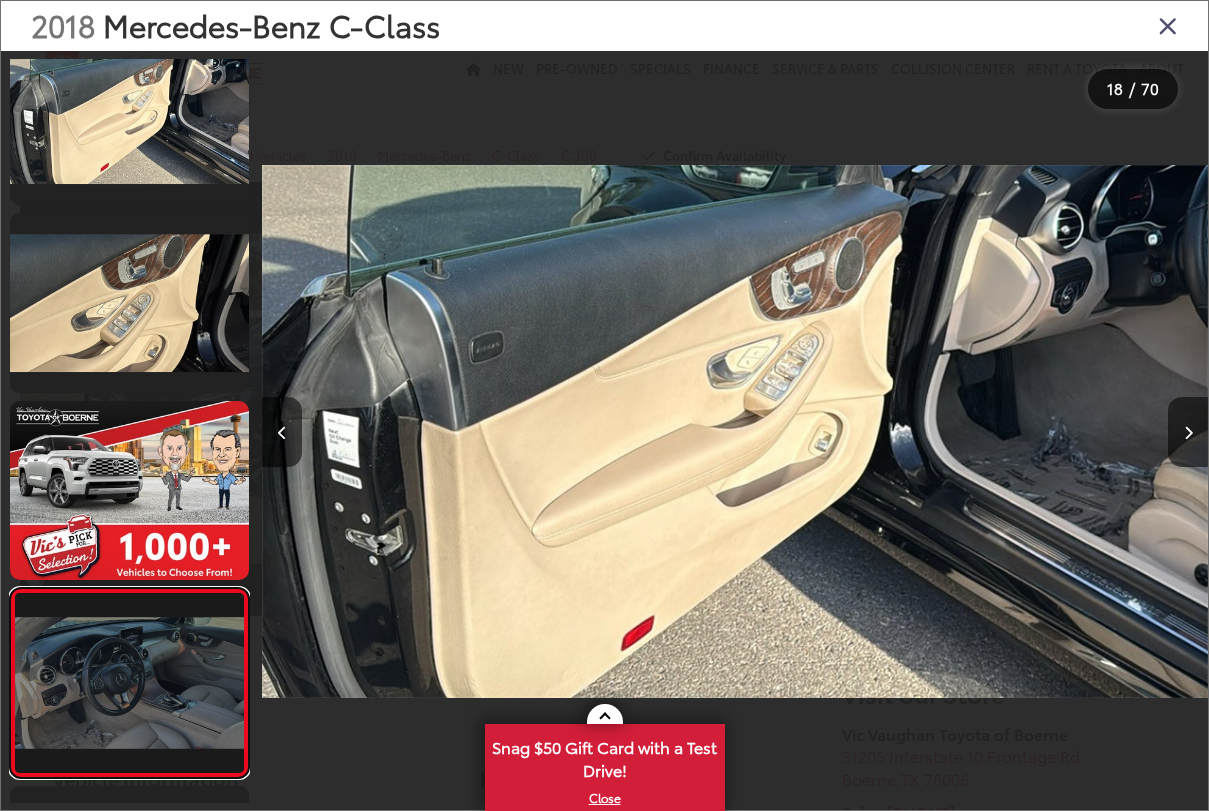 scroll, scrollTop: 0, scrollLeft: 16075, axis: horizontal 